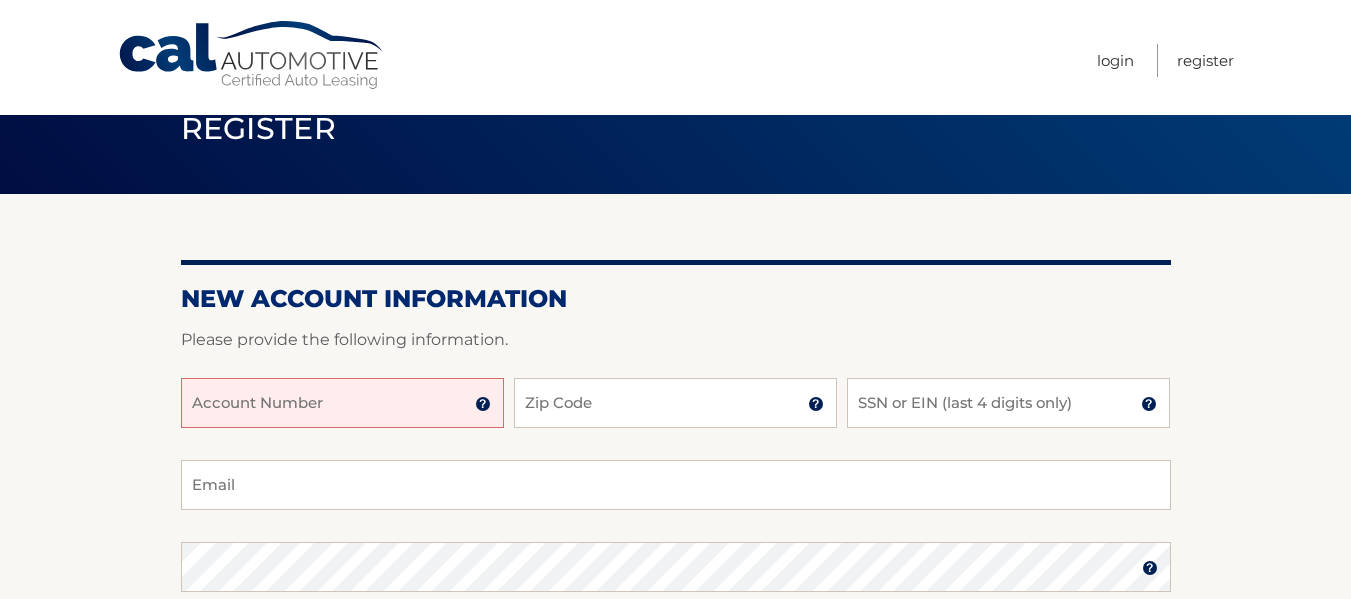 scroll, scrollTop: 100, scrollLeft: 0, axis: vertical 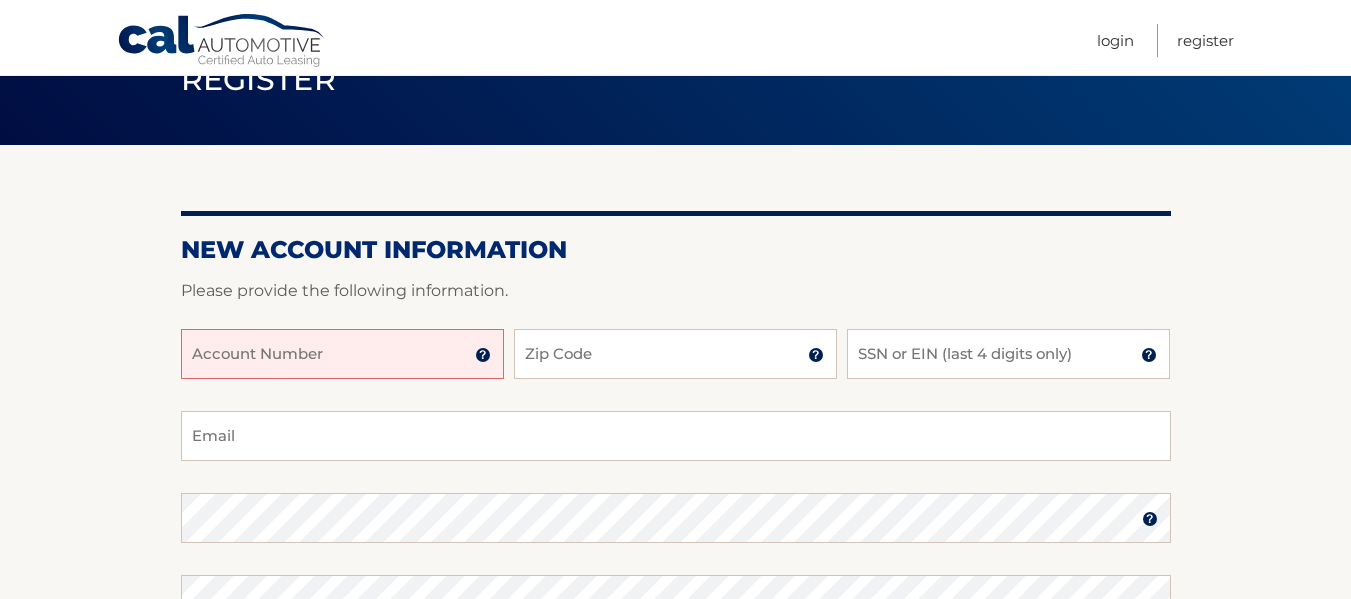 click on "Account Number" at bounding box center [342, 354] 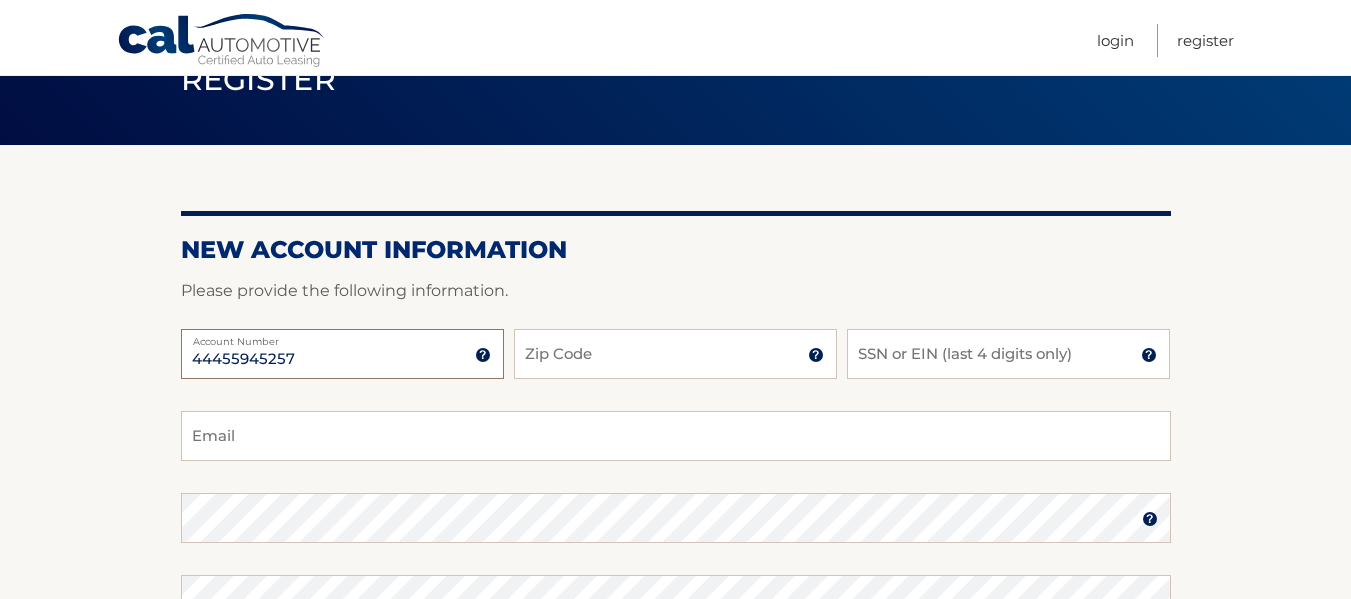 type on "44455945257" 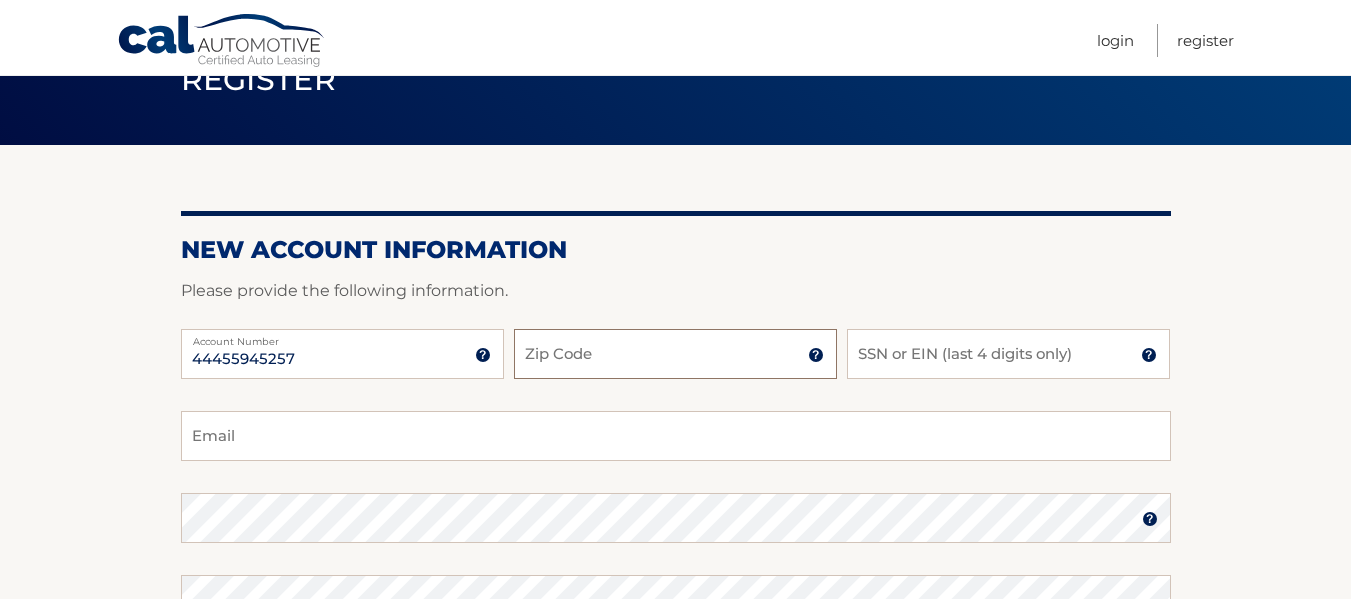 click on "Zip Code" at bounding box center (675, 354) 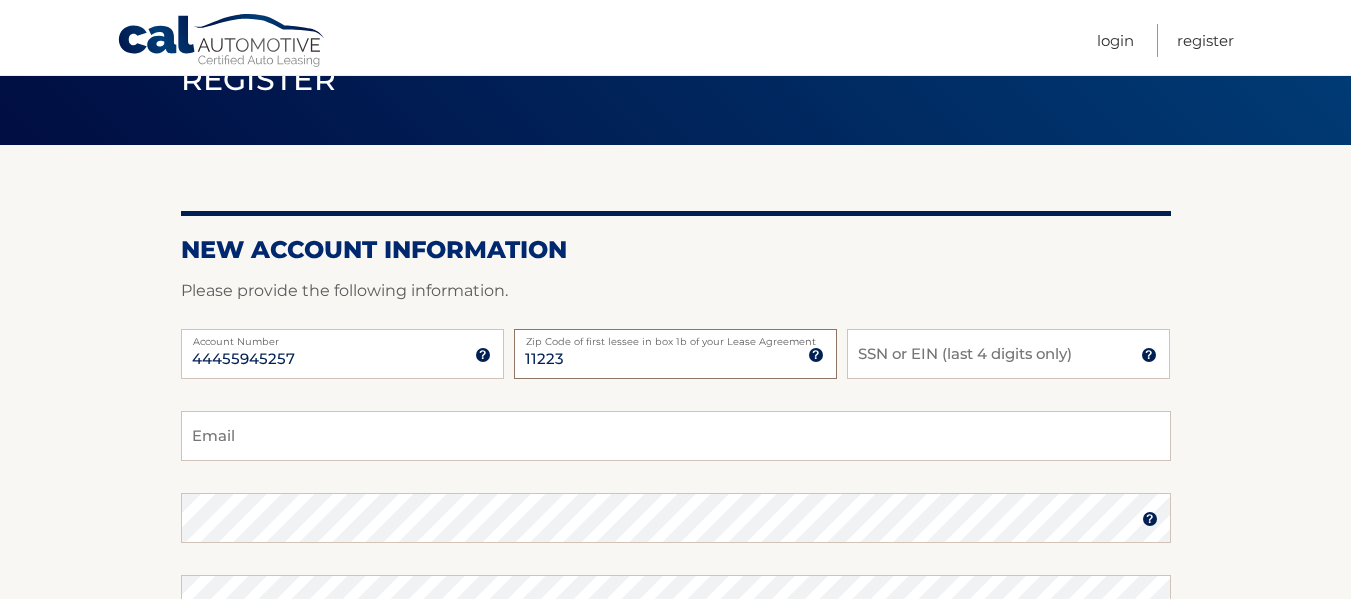 type on "11223" 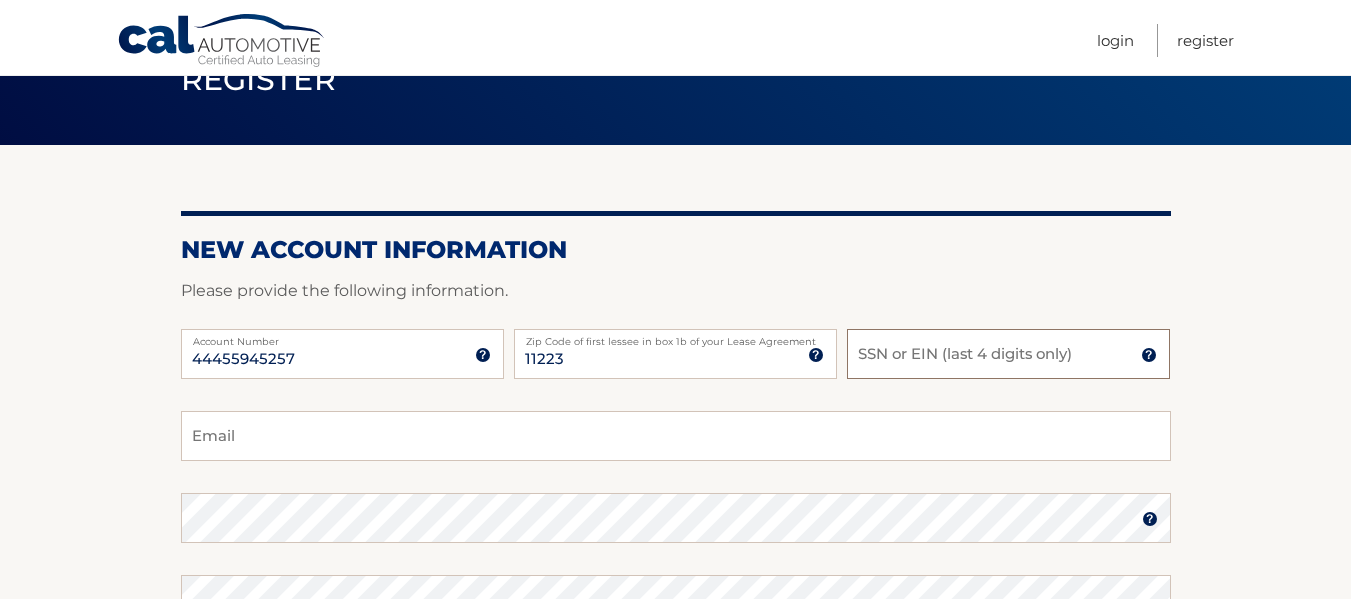 click on "SSN or EIN (last 4 digits only)" at bounding box center (1008, 354) 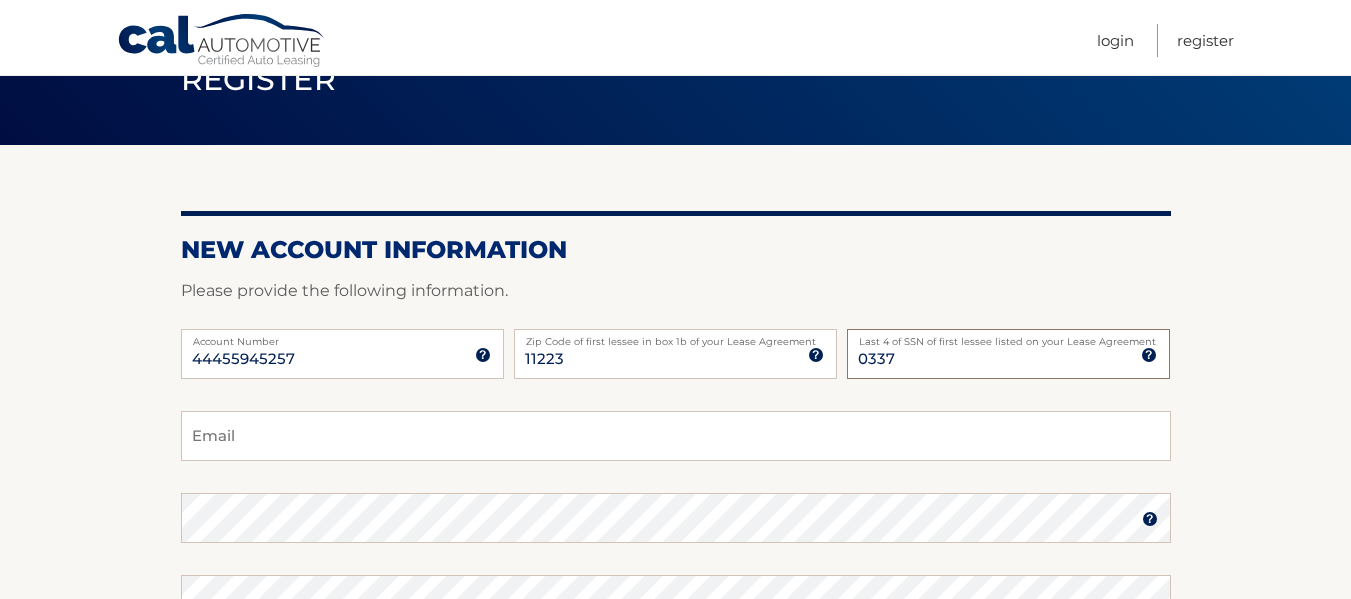 type on "0337" 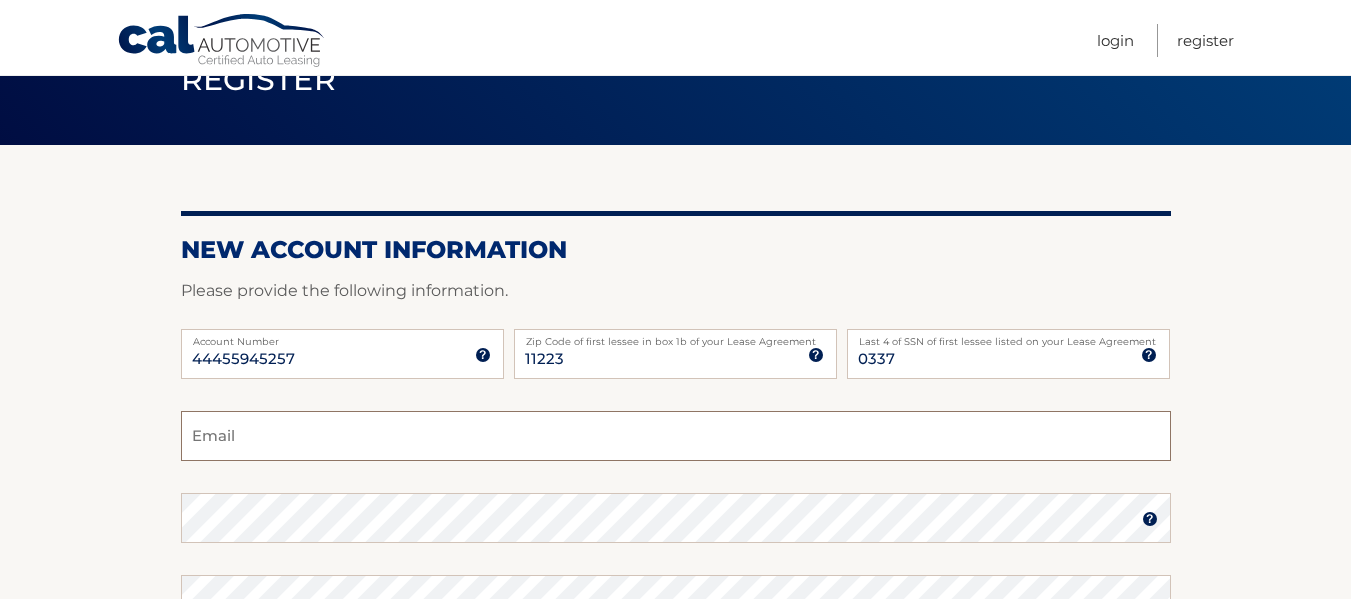 click on "Email" at bounding box center [676, 436] 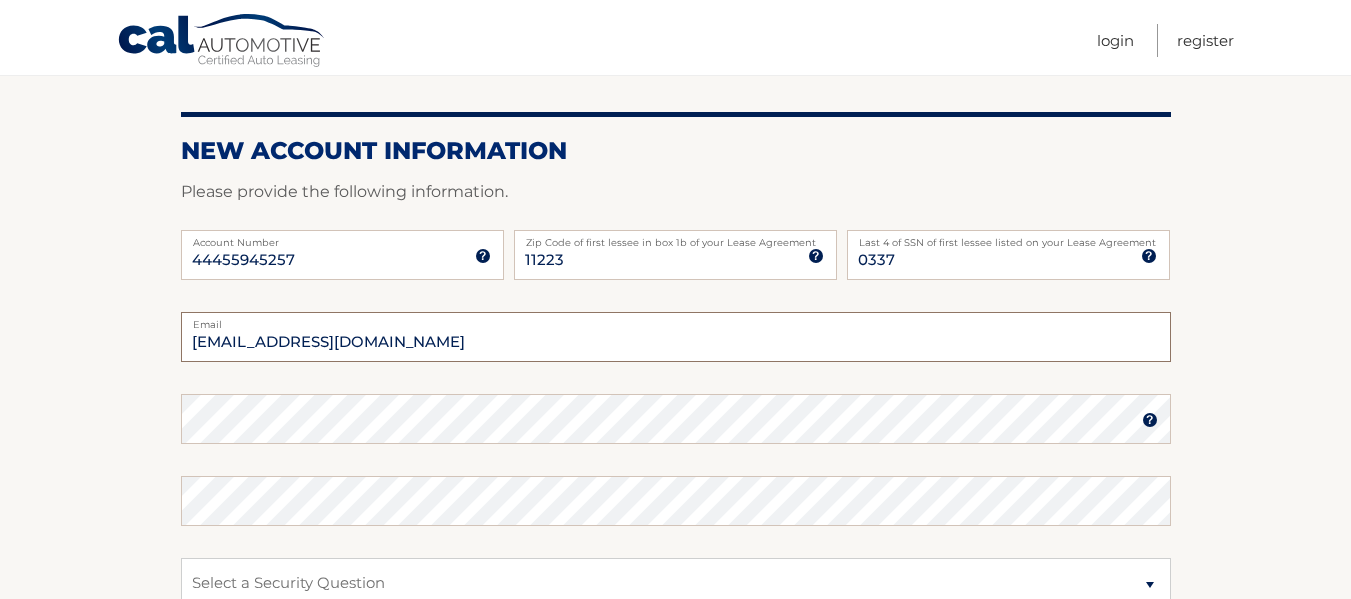 scroll, scrollTop: 200, scrollLeft: 0, axis: vertical 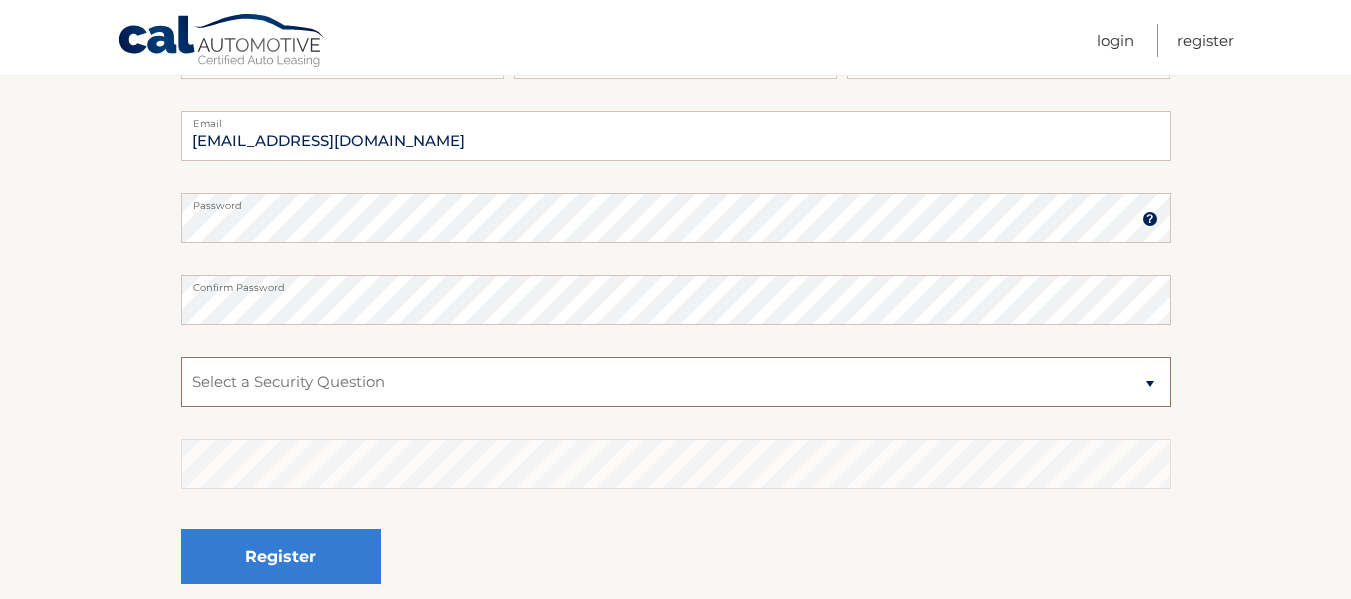 click on "Select a Security Question
What was the name of your elementary school?
What is your mother’s maiden name?
What street did you live on in the third grade?
In what city or town was your first job?
What was your childhood phone number including area code? (e.g., 000-000-0000)" at bounding box center [676, 382] 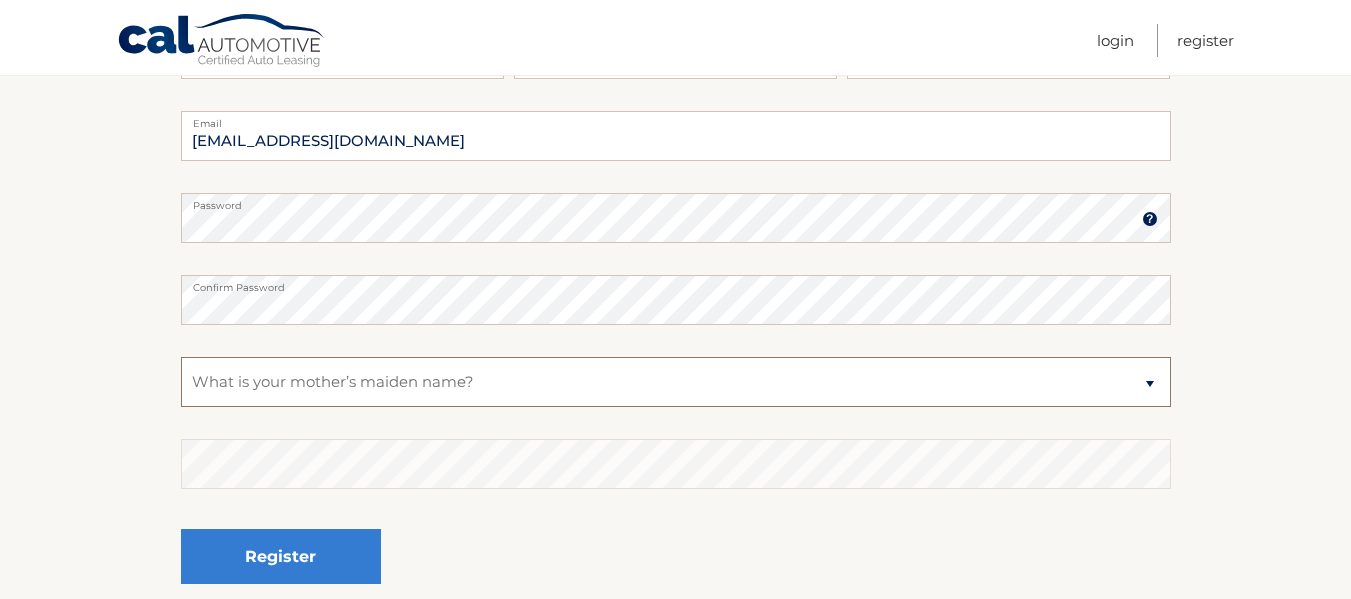 click on "Select a Security Question
What was the name of your elementary school?
What is your mother’s maiden name?
What street did you live on in the third grade?
In what city or town was your first job?
What was your childhood phone number including area code? (e.g., 000-000-0000)" at bounding box center [676, 382] 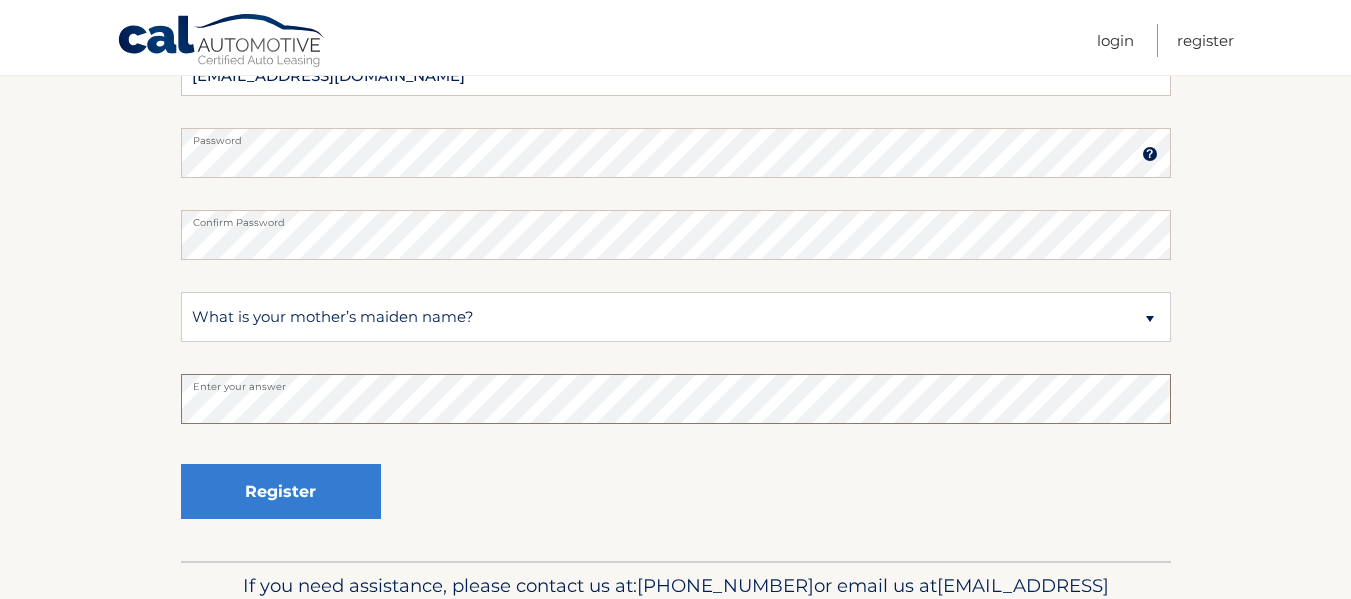 scroll, scrollTop: 500, scrollLeft: 0, axis: vertical 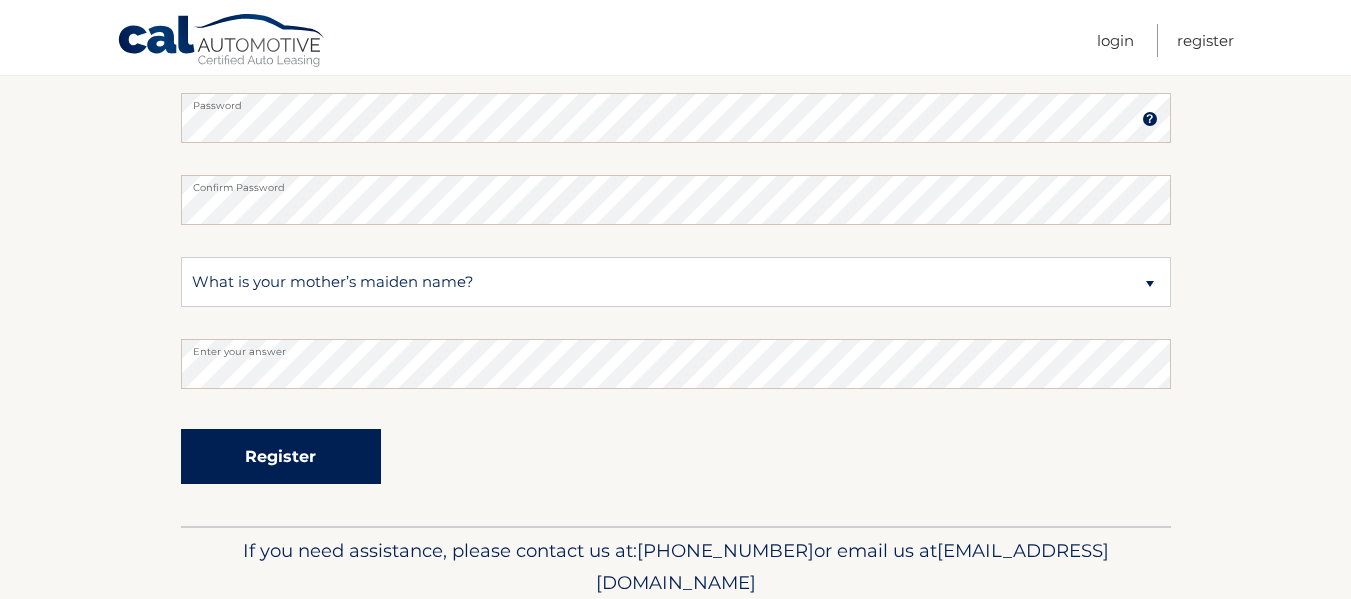 click on "Register" at bounding box center (281, 456) 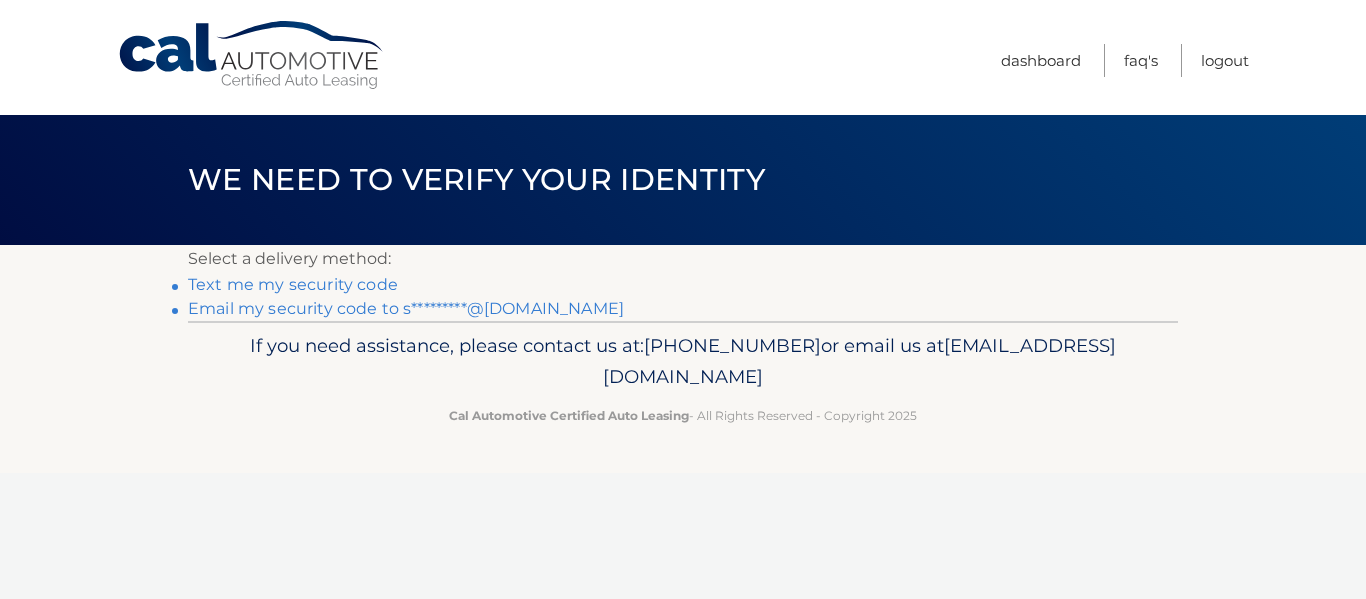 scroll, scrollTop: 0, scrollLeft: 0, axis: both 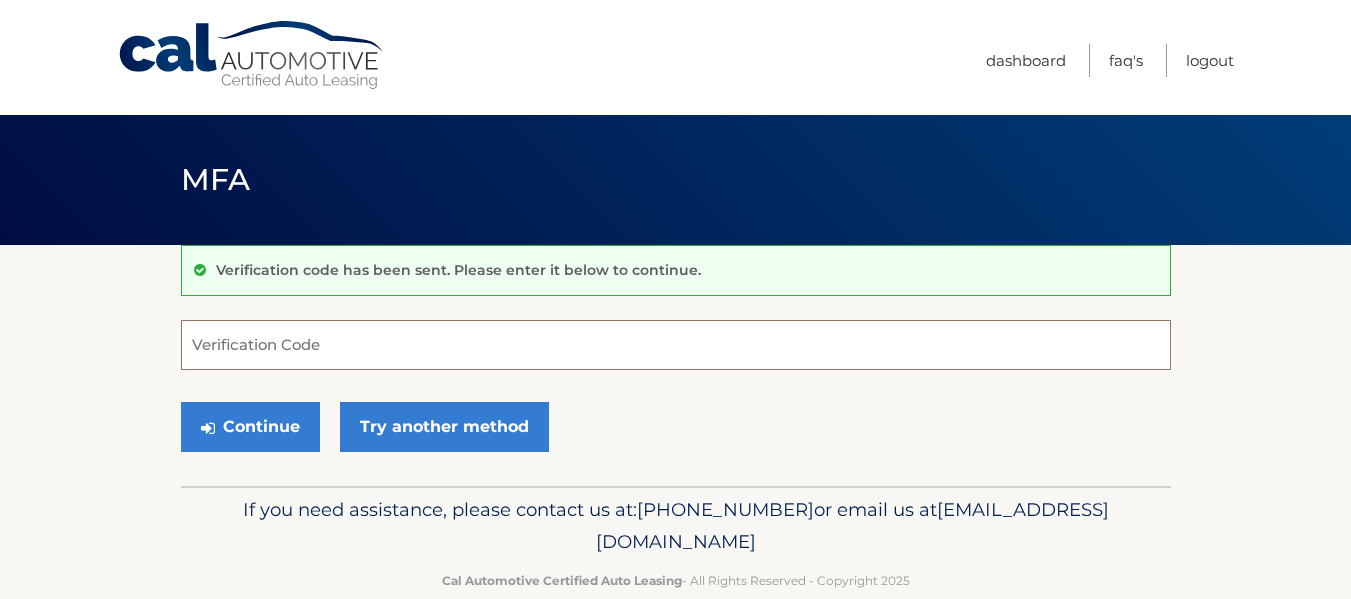 click on "Verification Code" at bounding box center [676, 345] 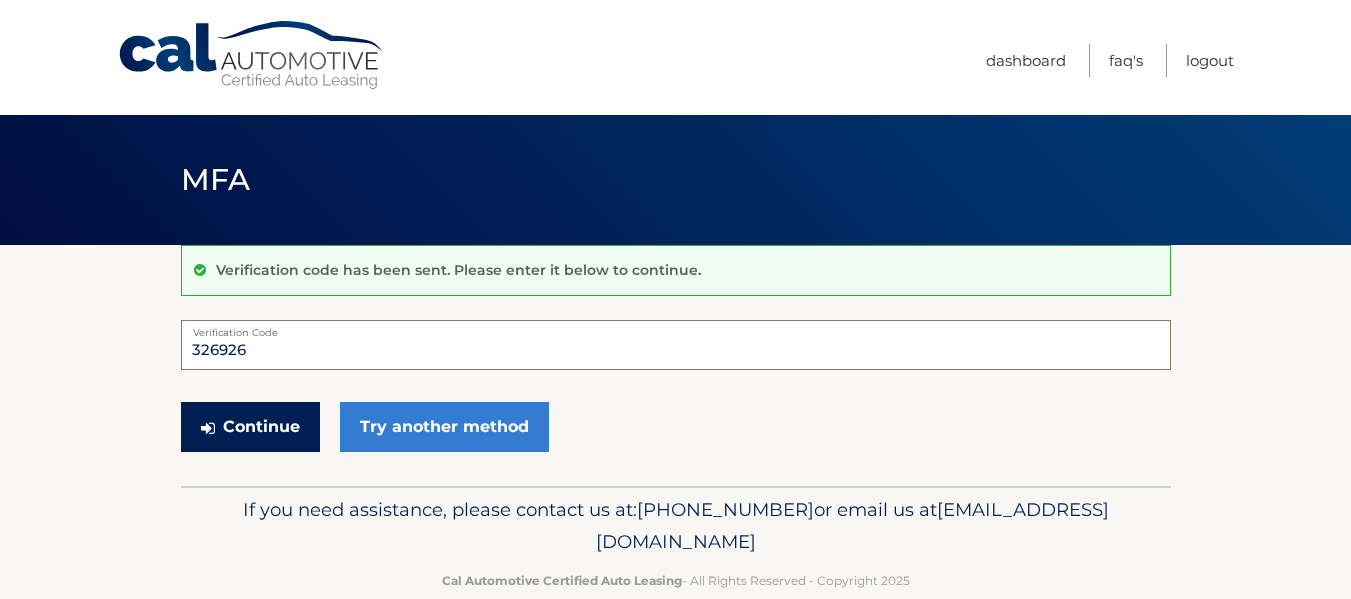type on "326926" 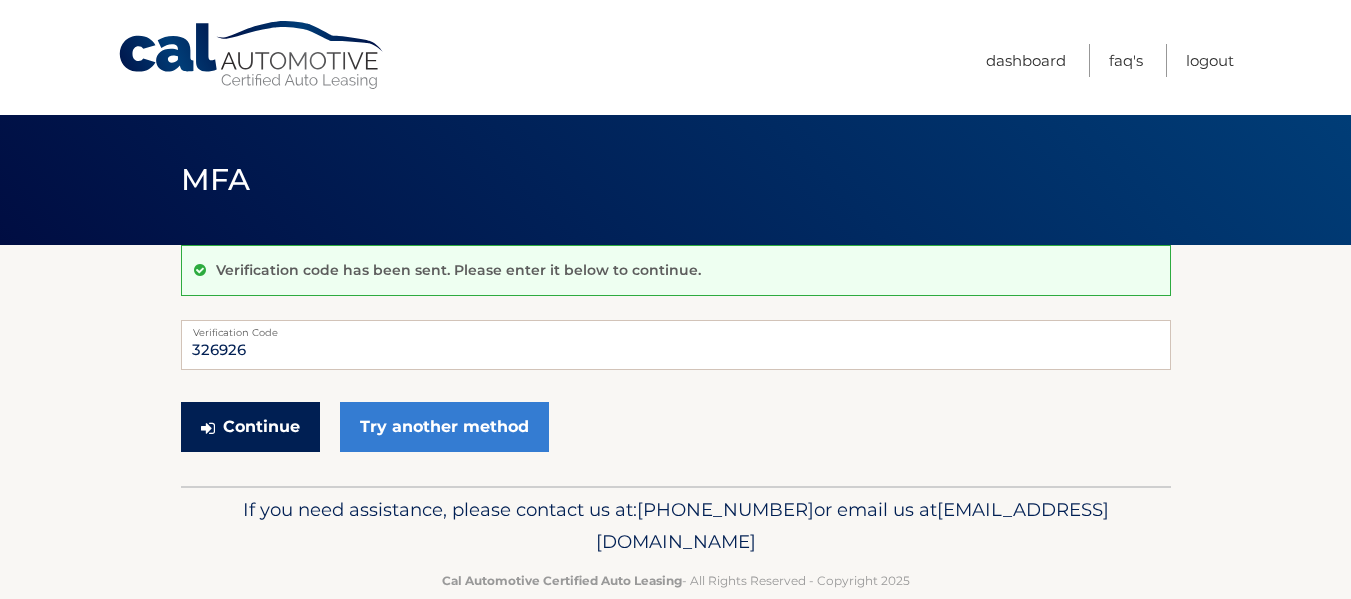 click on "Continue" at bounding box center (250, 427) 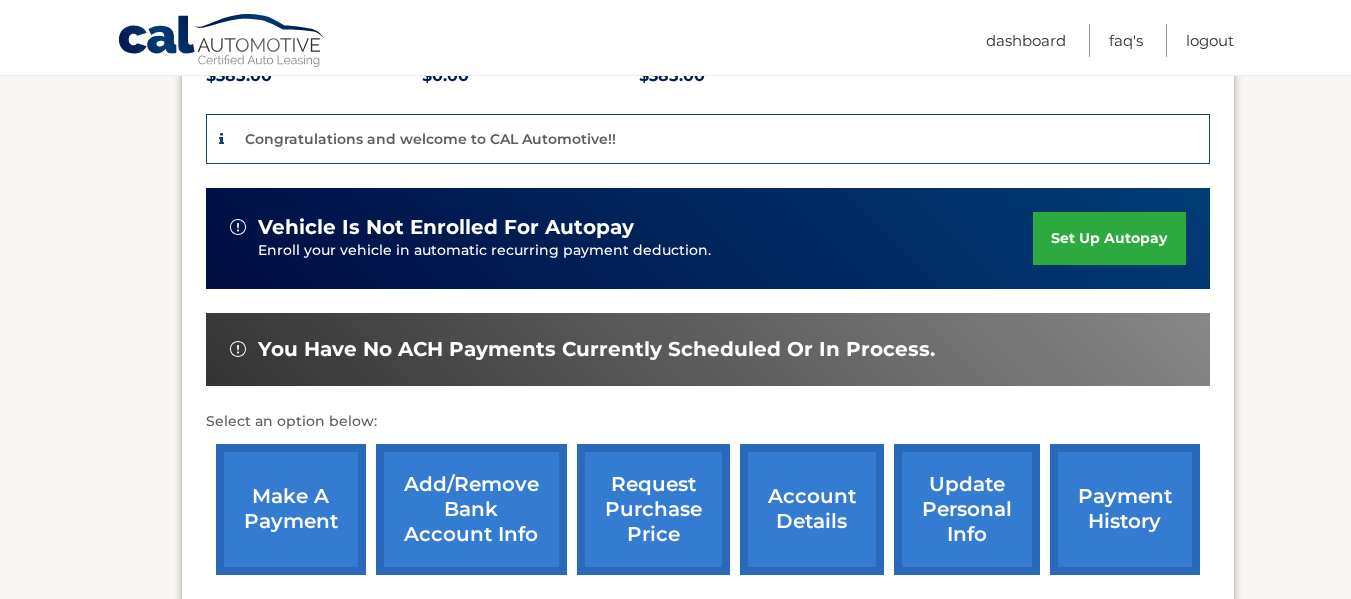 scroll, scrollTop: 500, scrollLeft: 0, axis: vertical 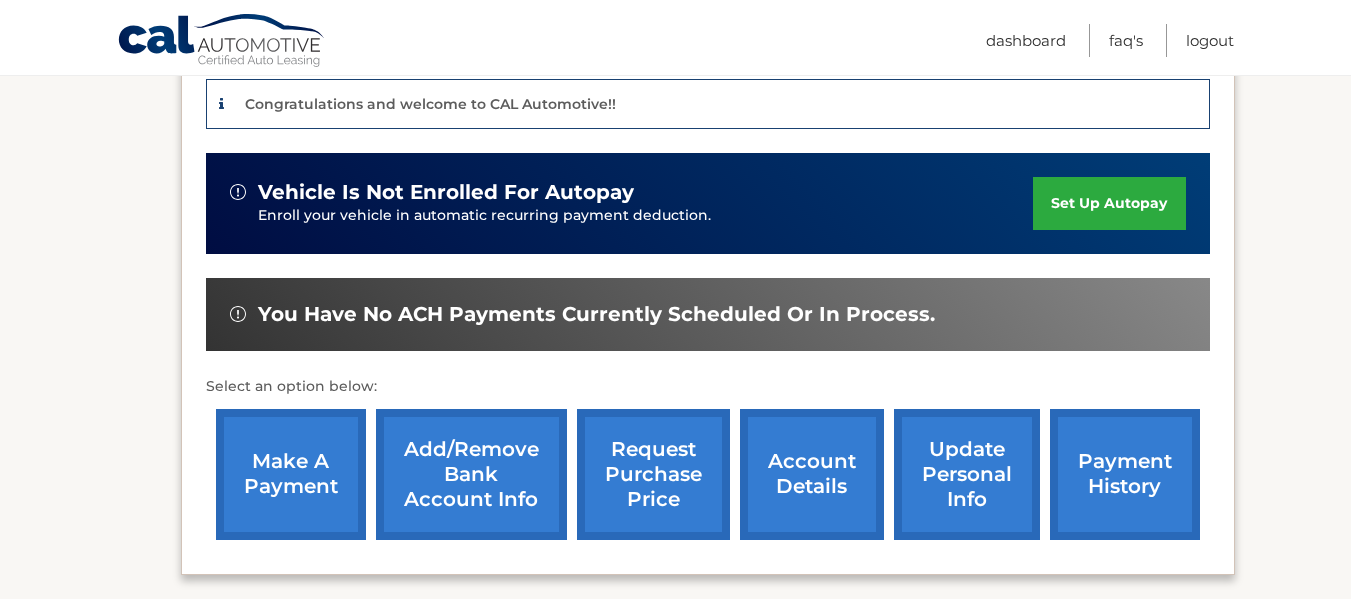 click on "set up autopay" at bounding box center [1109, 203] 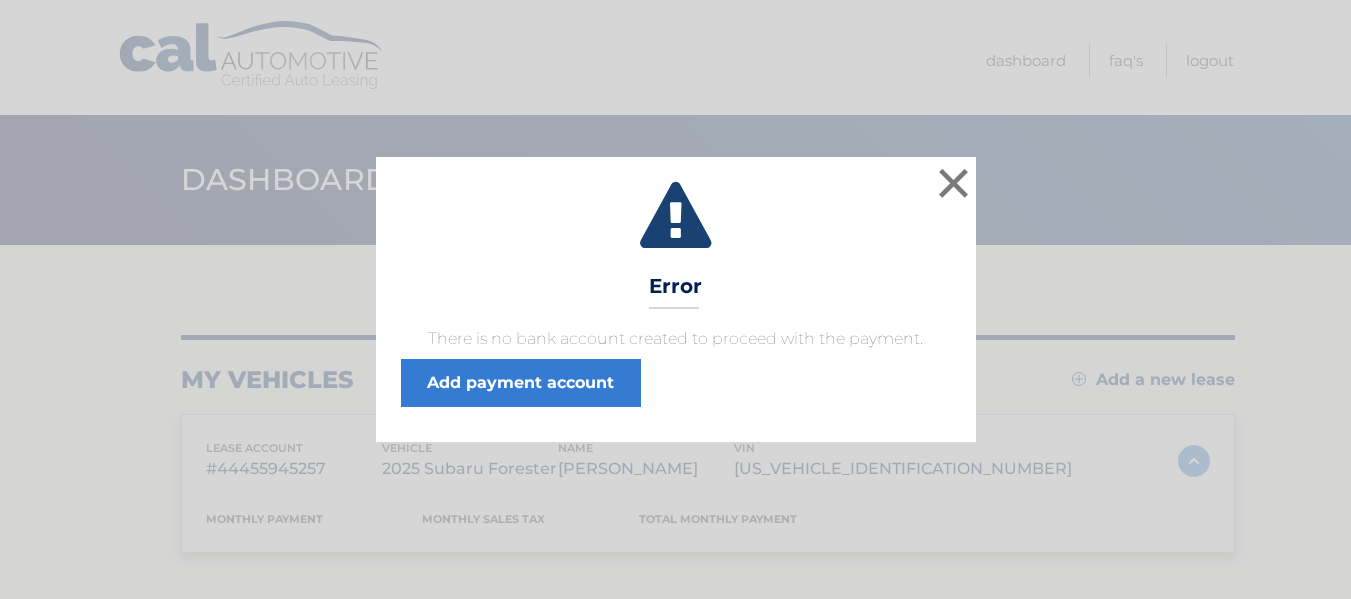 scroll, scrollTop: 0, scrollLeft: 0, axis: both 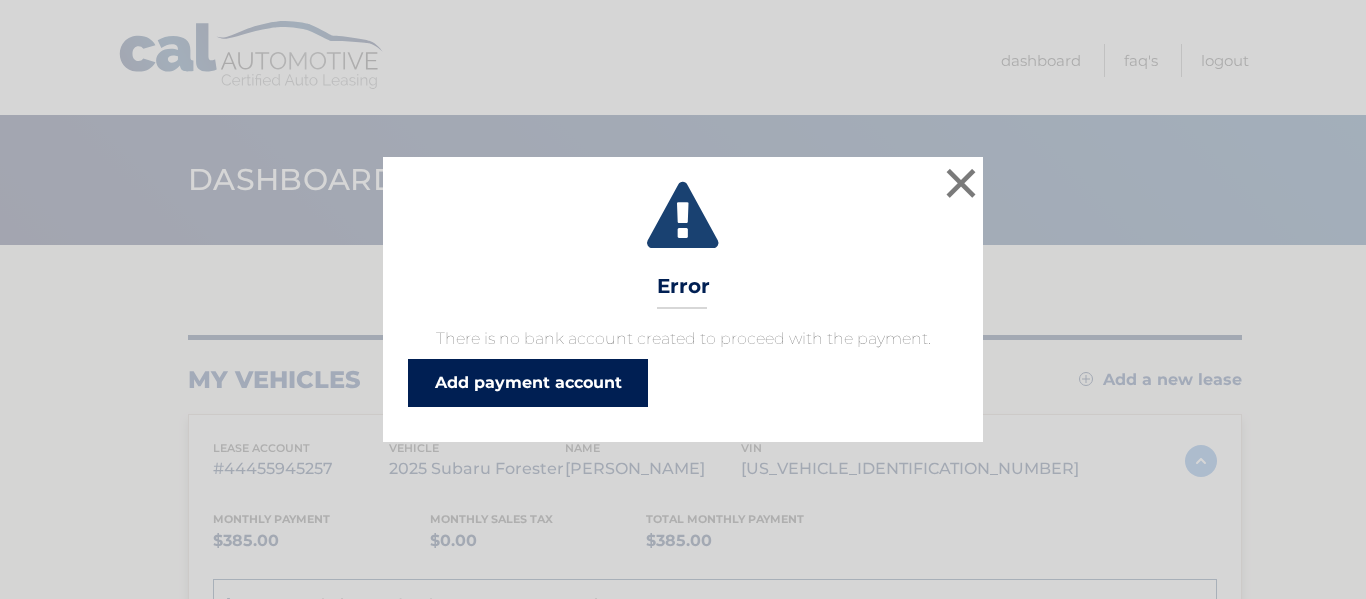 click on "Add payment account" at bounding box center (528, 383) 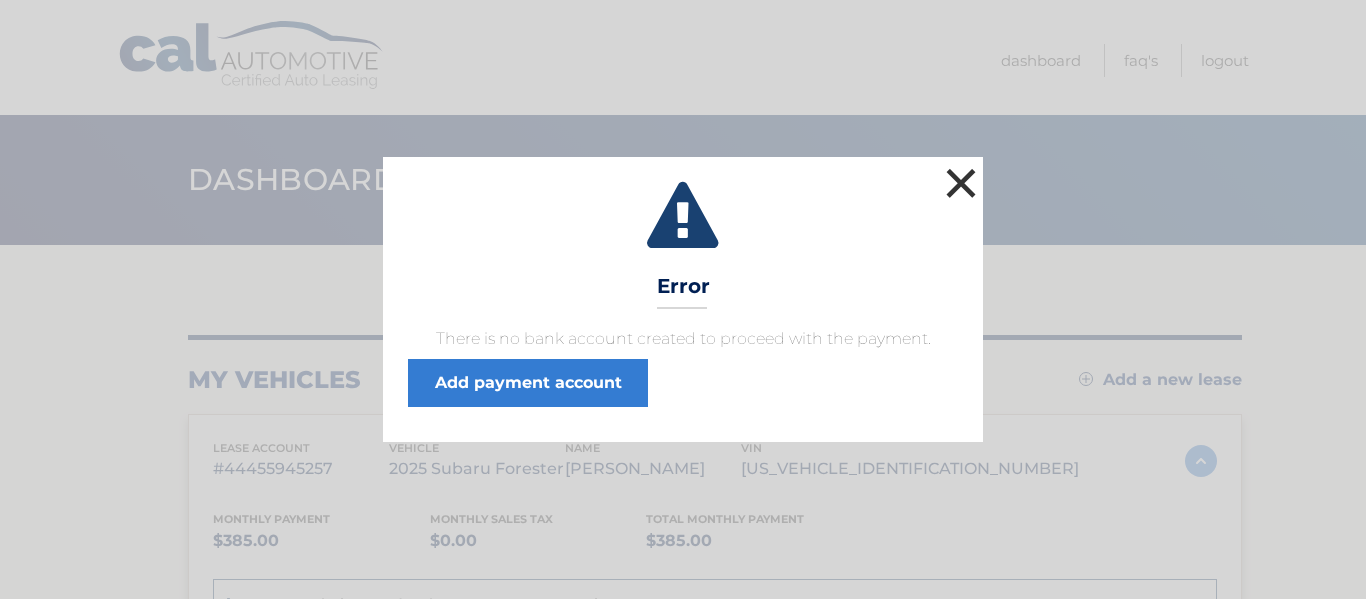 click on "×" at bounding box center [961, 183] 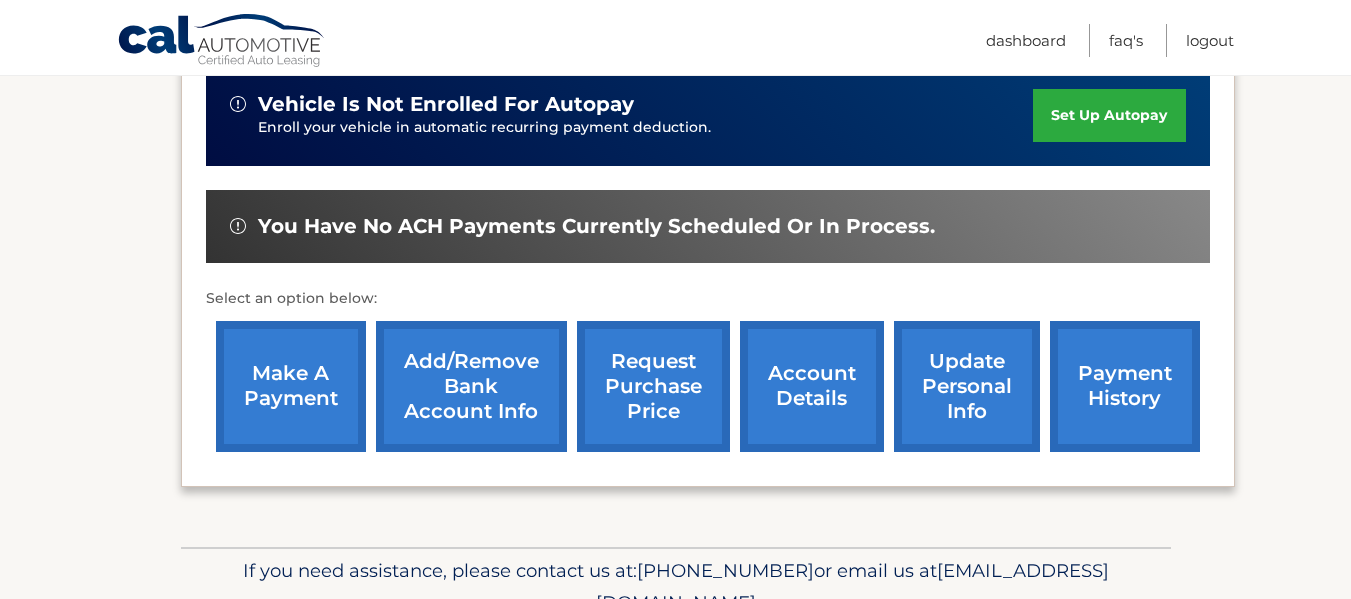 scroll, scrollTop: 488, scrollLeft: 0, axis: vertical 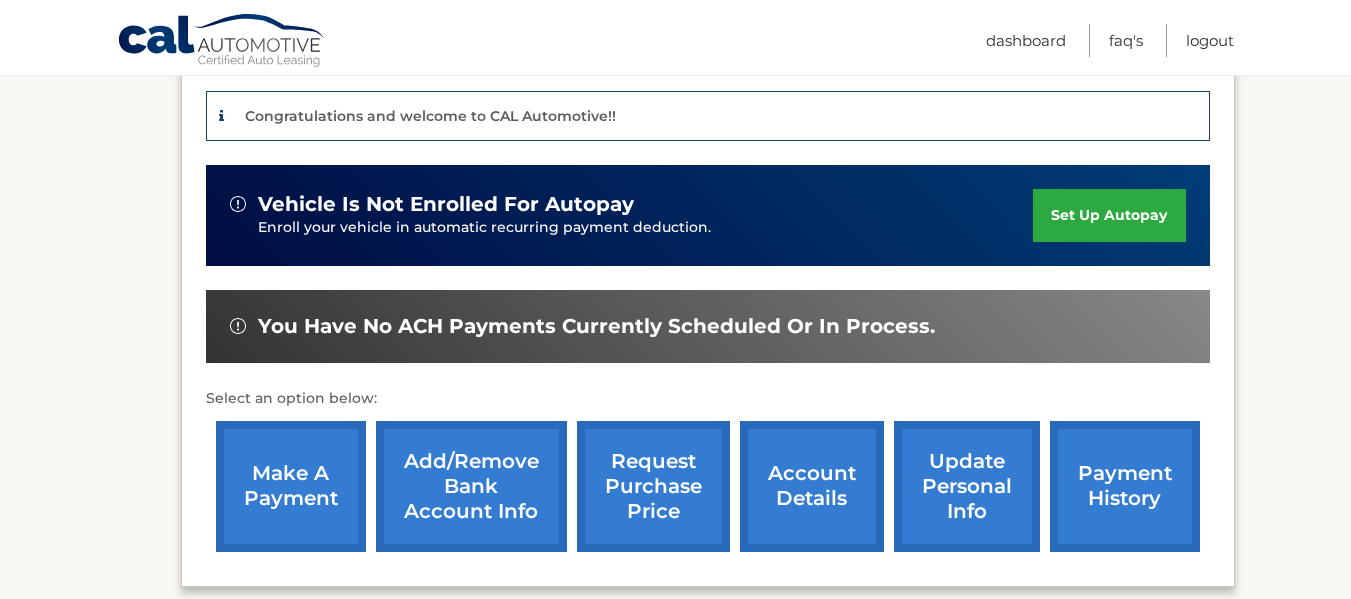 click on "set up autopay" at bounding box center [1109, 215] 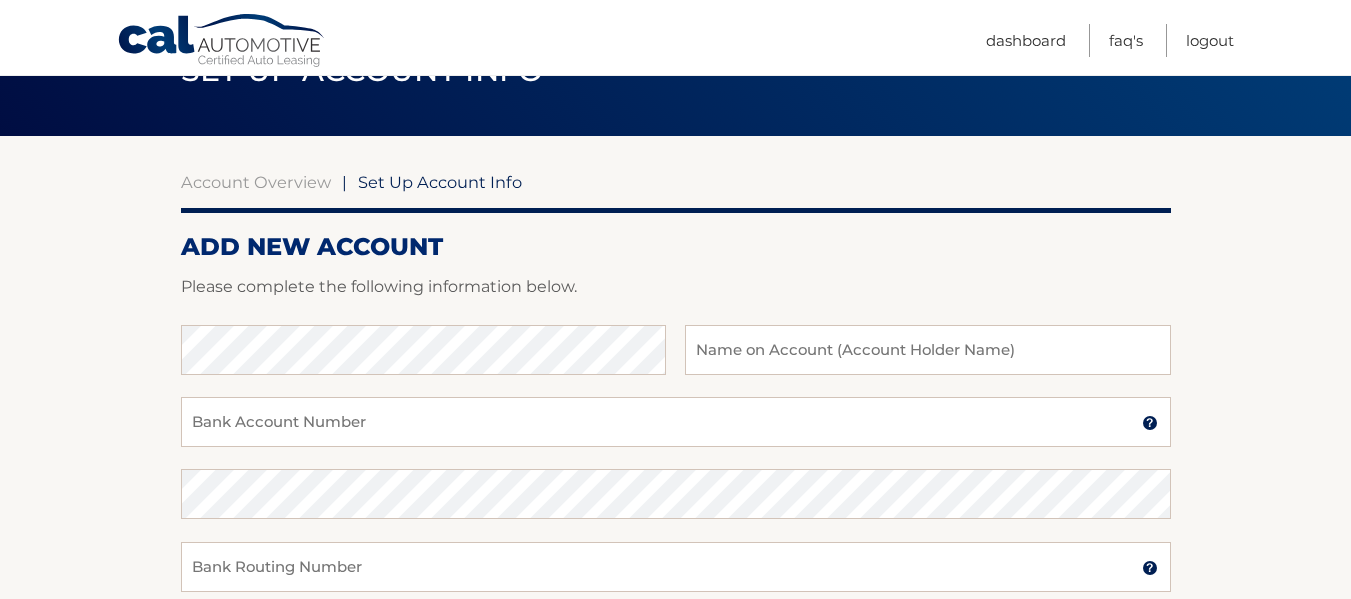 scroll, scrollTop: 61, scrollLeft: 0, axis: vertical 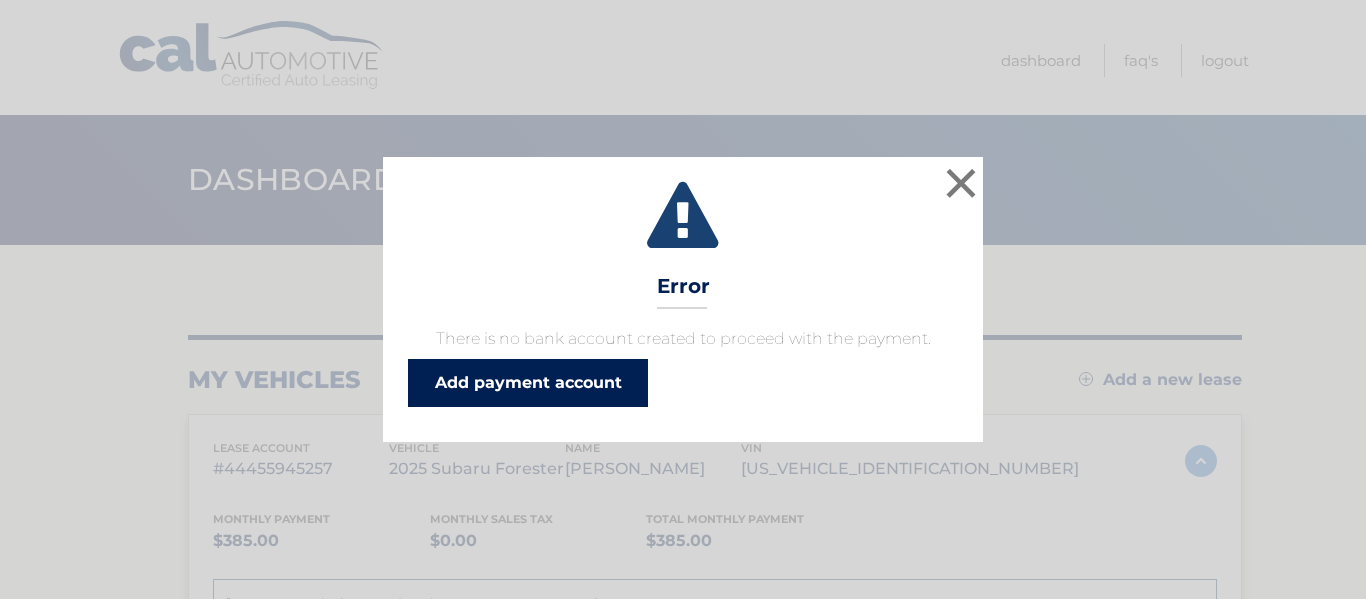 click on "Add payment account" at bounding box center [528, 383] 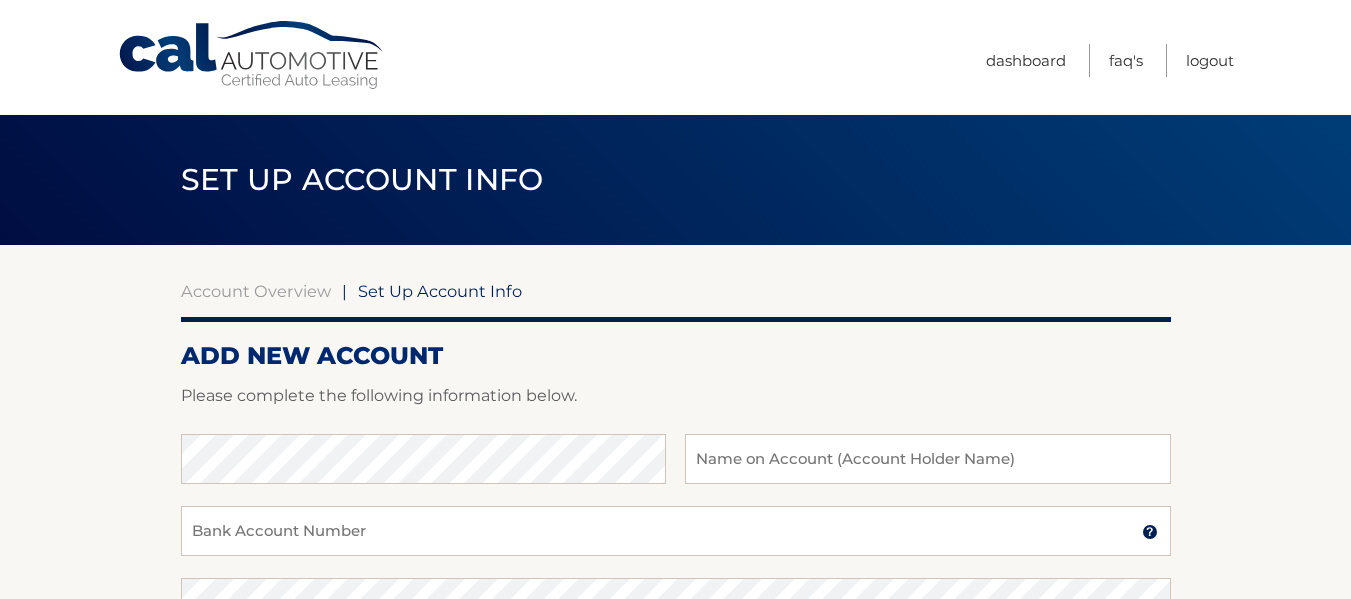 scroll, scrollTop: 0, scrollLeft: 0, axis: both 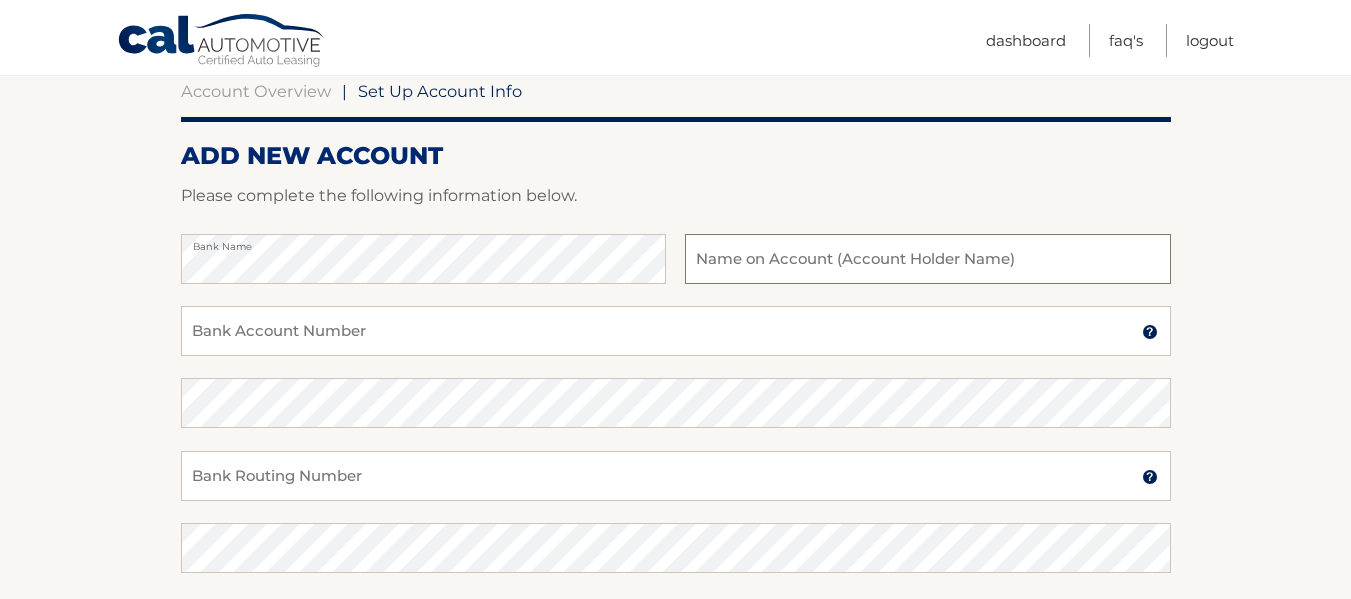 click at bounding box center [927, 259] 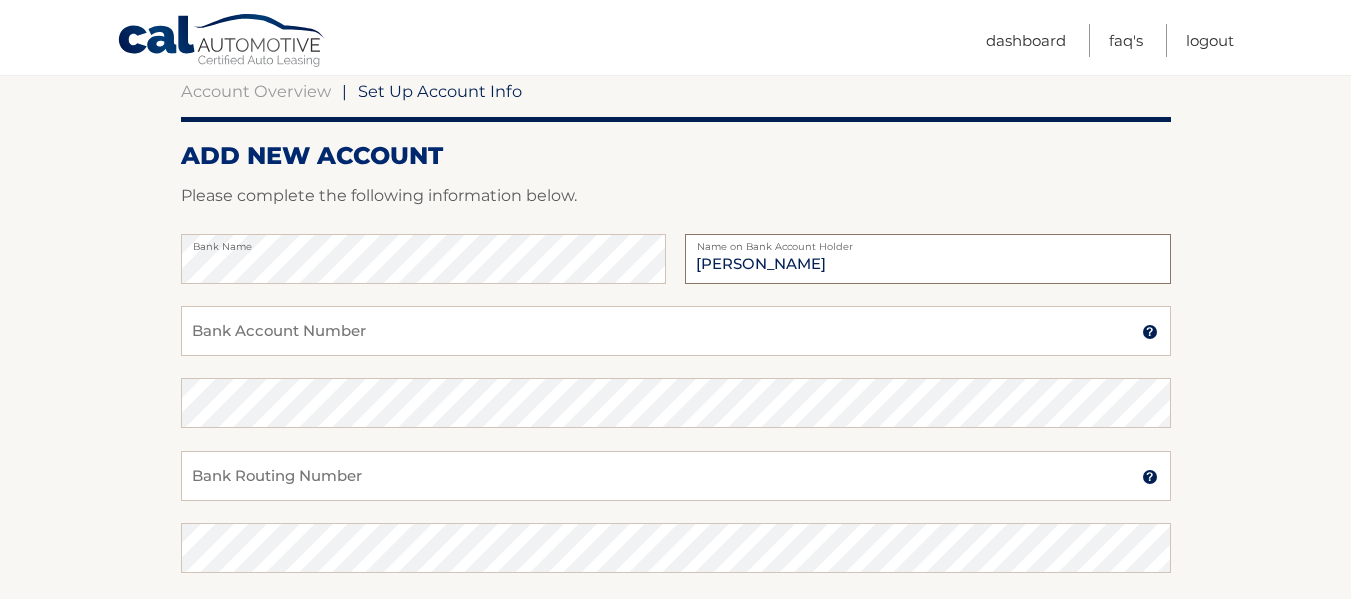 type on "[PERSON_NAME]" 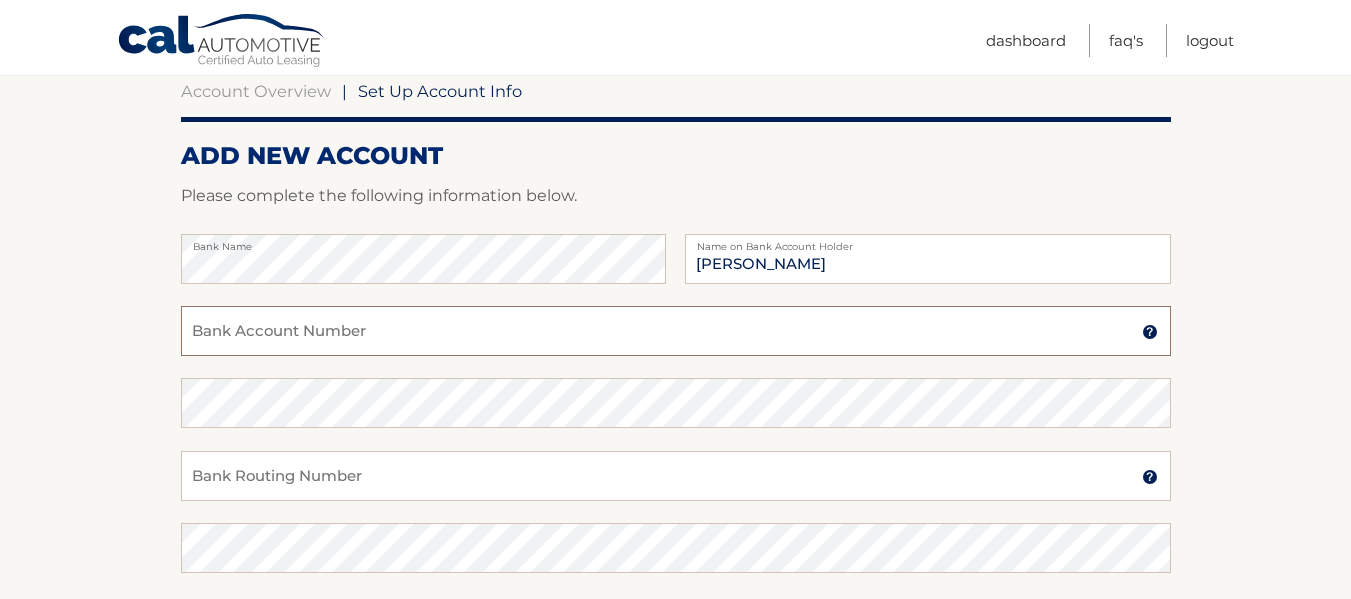 click on "Bank Account Number" at bounding box center [676, 331] 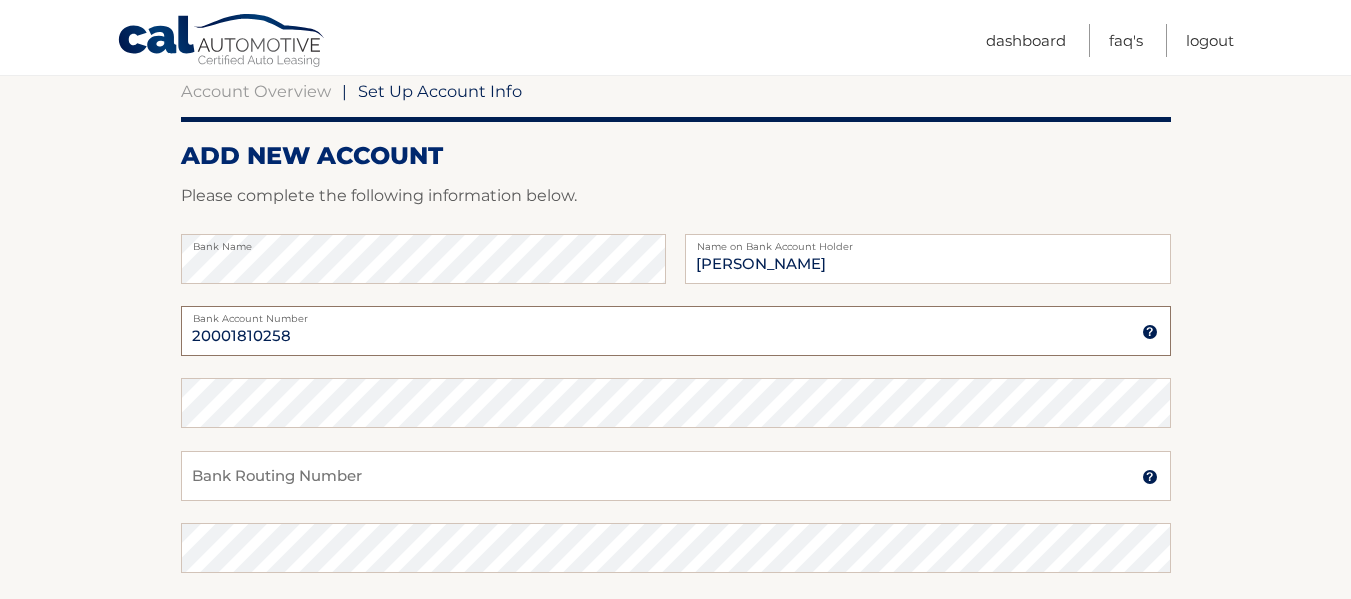 type on "20001810258" 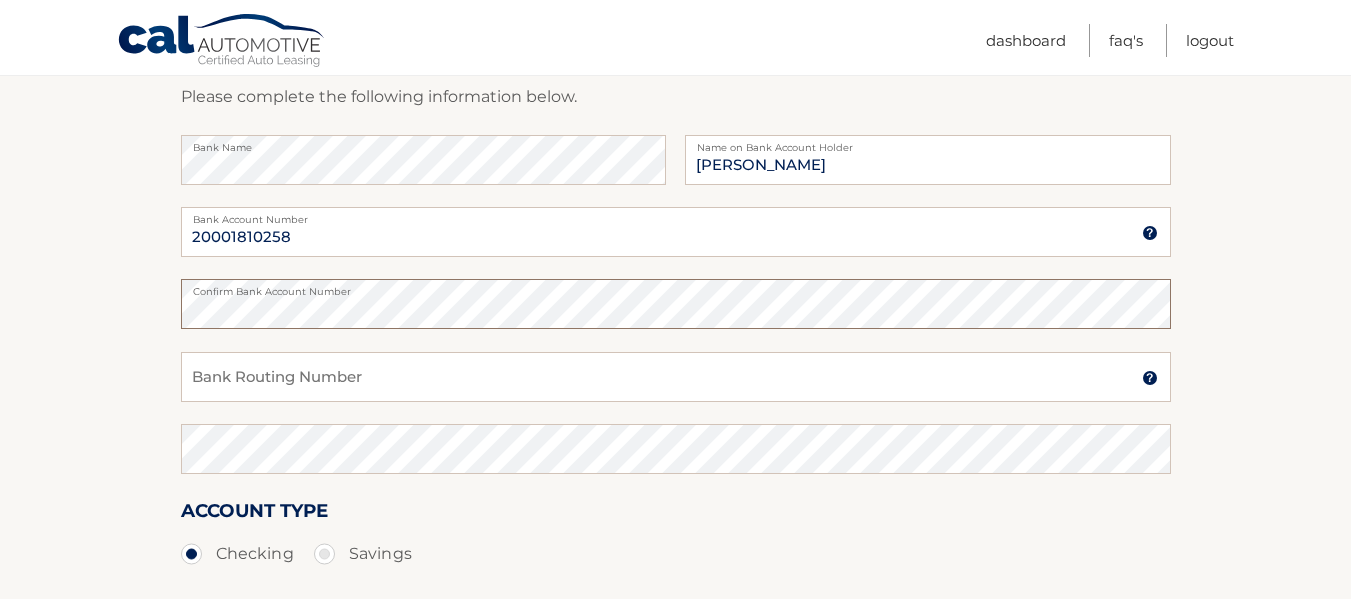 scroll, scrollTop: 300, scrollLeft: 0, axis: vertical 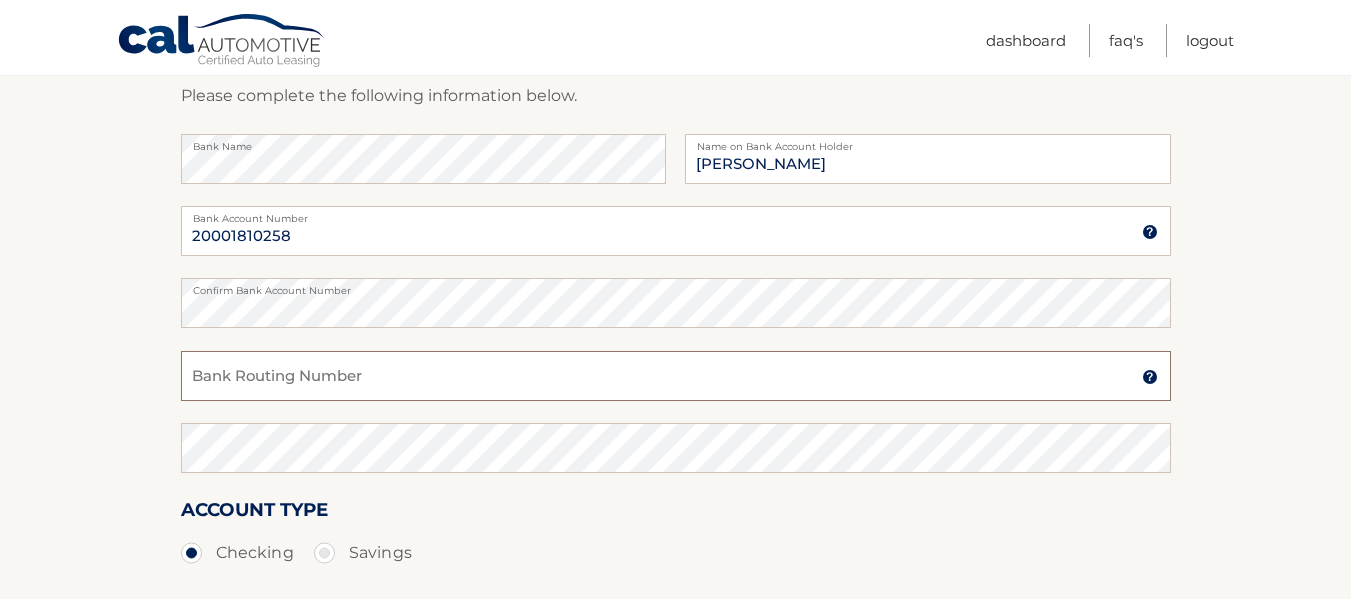 click on "Bank Routing Number" at bounding box center (676, 376) 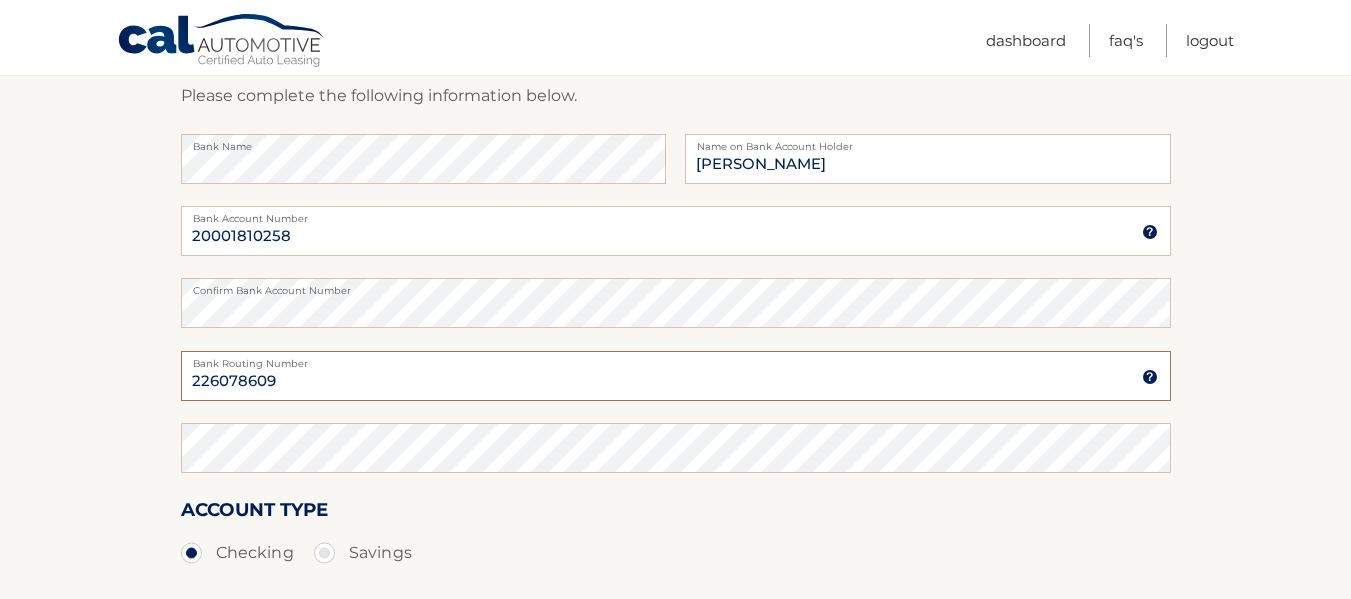 type on "226078609" 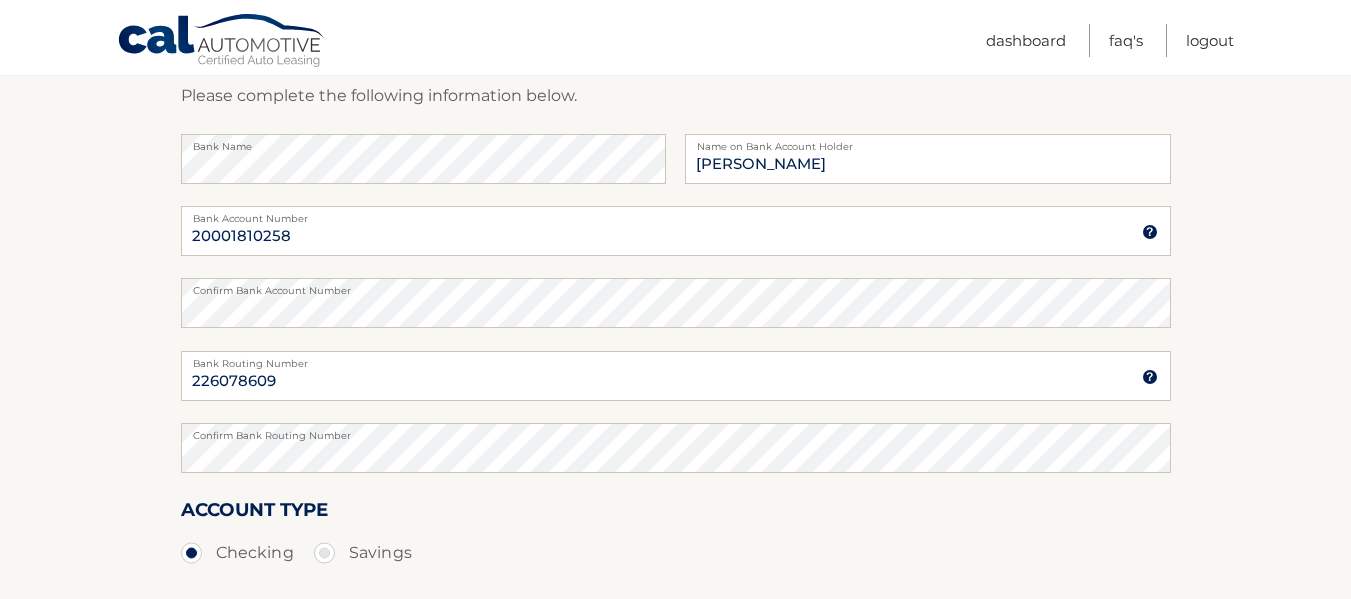 click on "Savings" at bounding box center (363, 553) 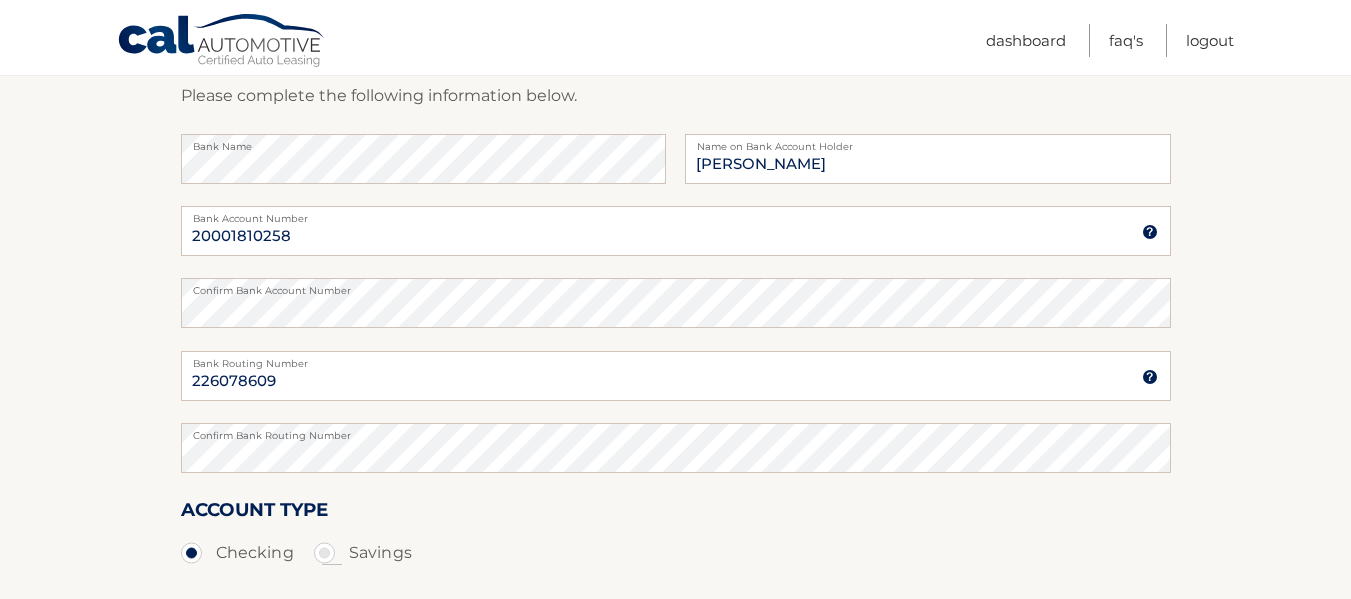 click on "Savings" at bounding box center [332, 549] 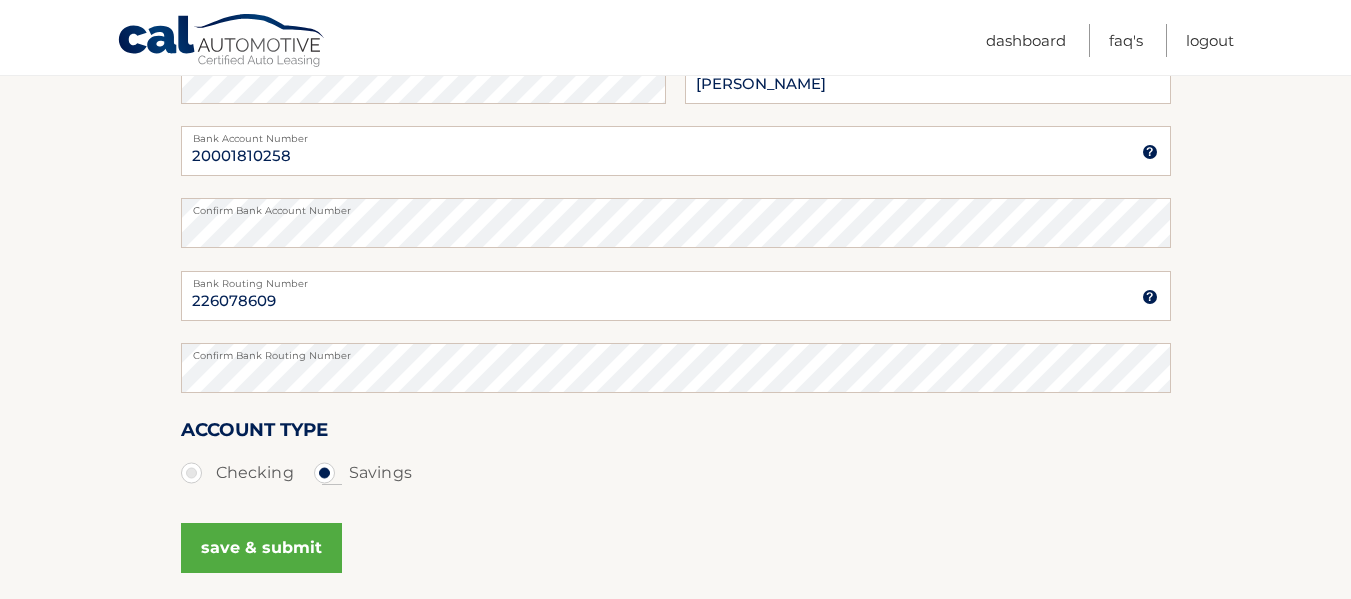 scroll, scrollTop: 561, scrollLeft: 0, axis: vertical 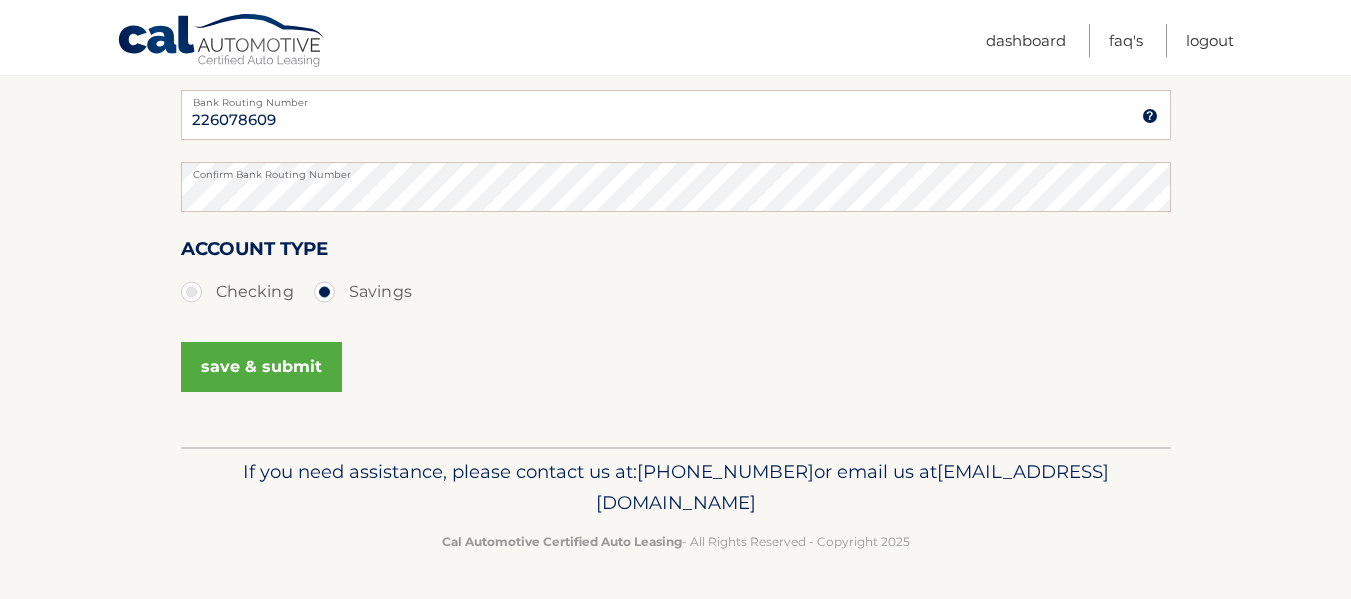 click on "save & submit" at bounding box center [261, 367] 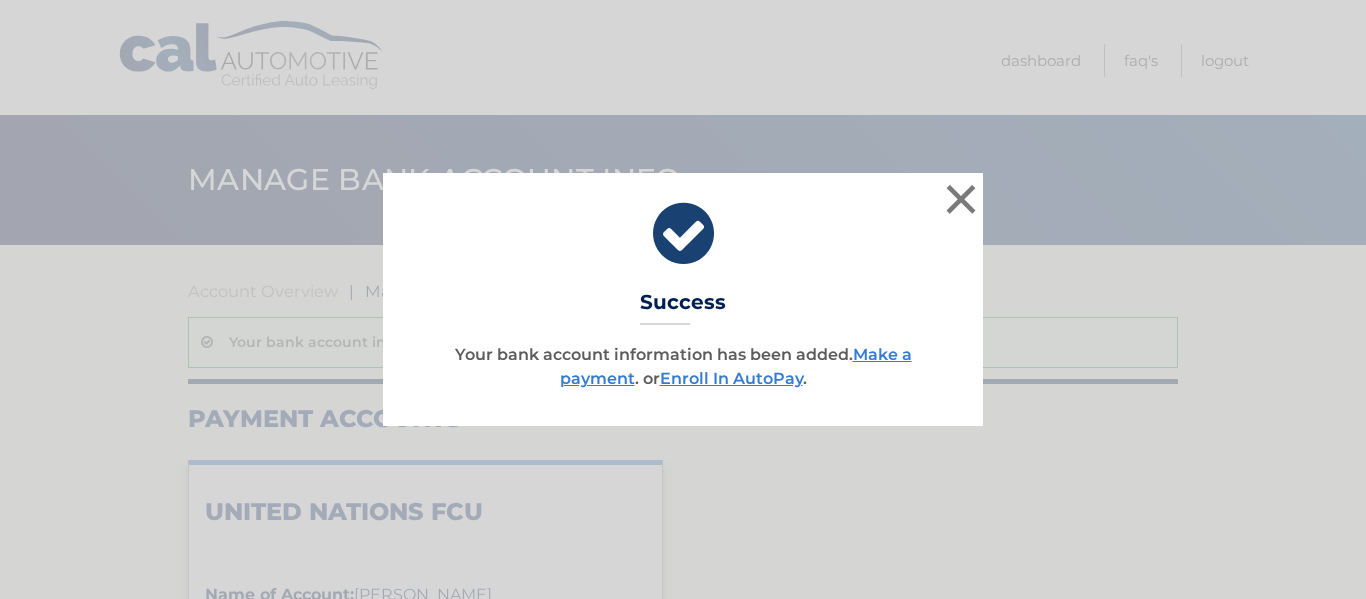 scroll, scrollTop: 0, scrollLeft: 0, axis: both 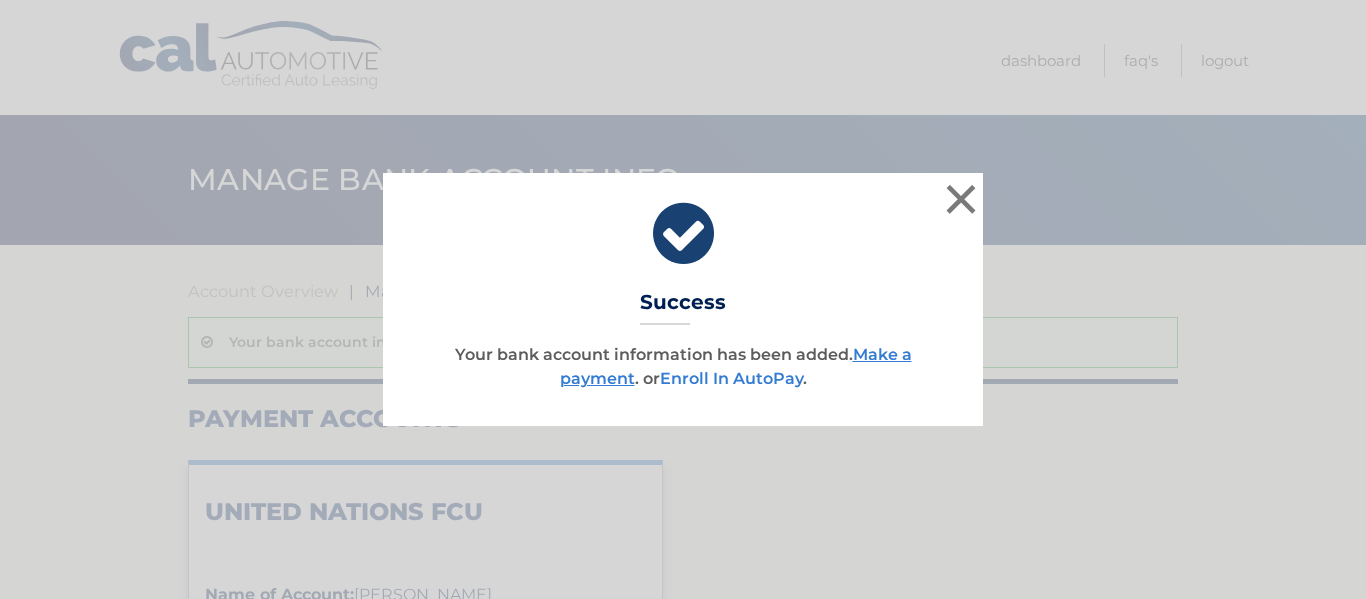 click on "Enroll In AutoPay" at bounding box center [731, 378] 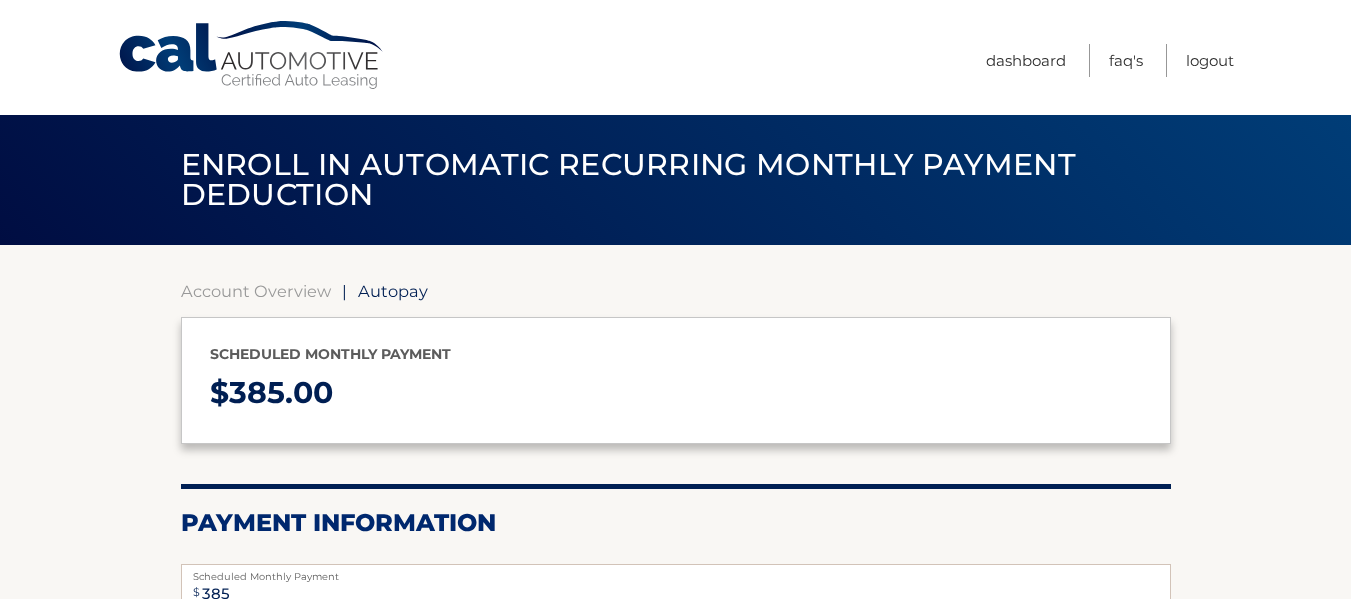 select on "OTBmYzgxMTctYzA1Yi00MWI3LTkwYTAtOTNiYjZhNjBlOThi" 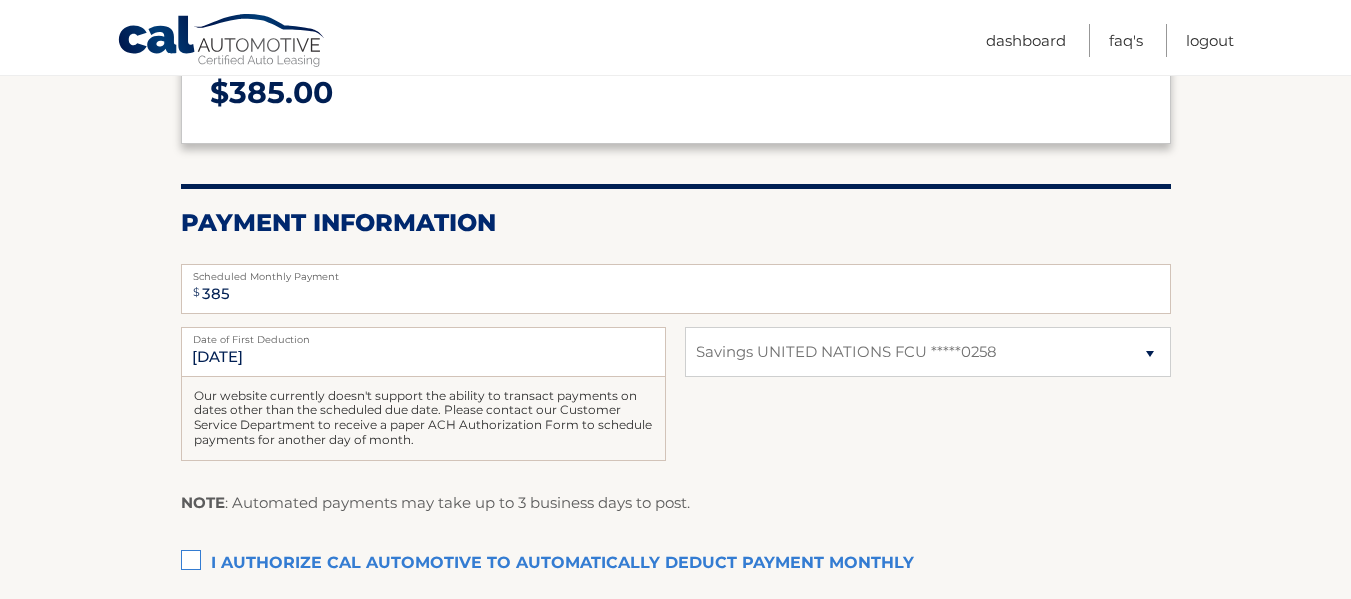 scroll, scrollTop: 400, scrollLeft: 0, axis: vertical 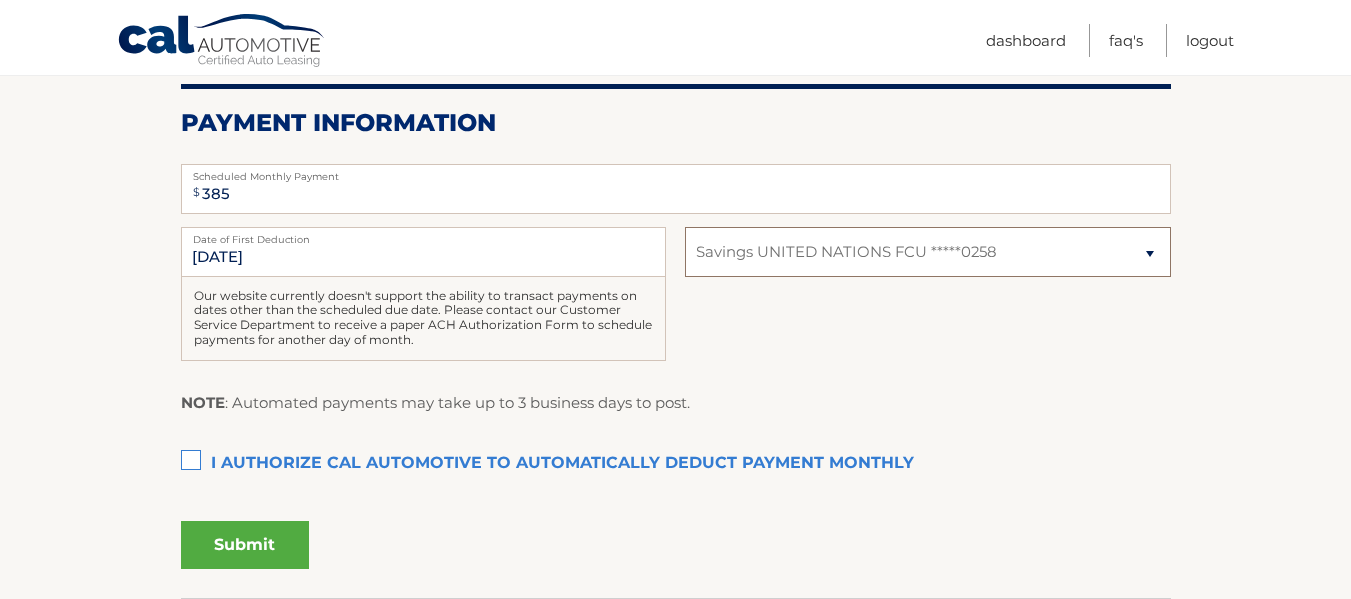 click on "Select Bank Account
Savings UNITED NATIONS FCU *****0258" at bounding box center (927, 252) 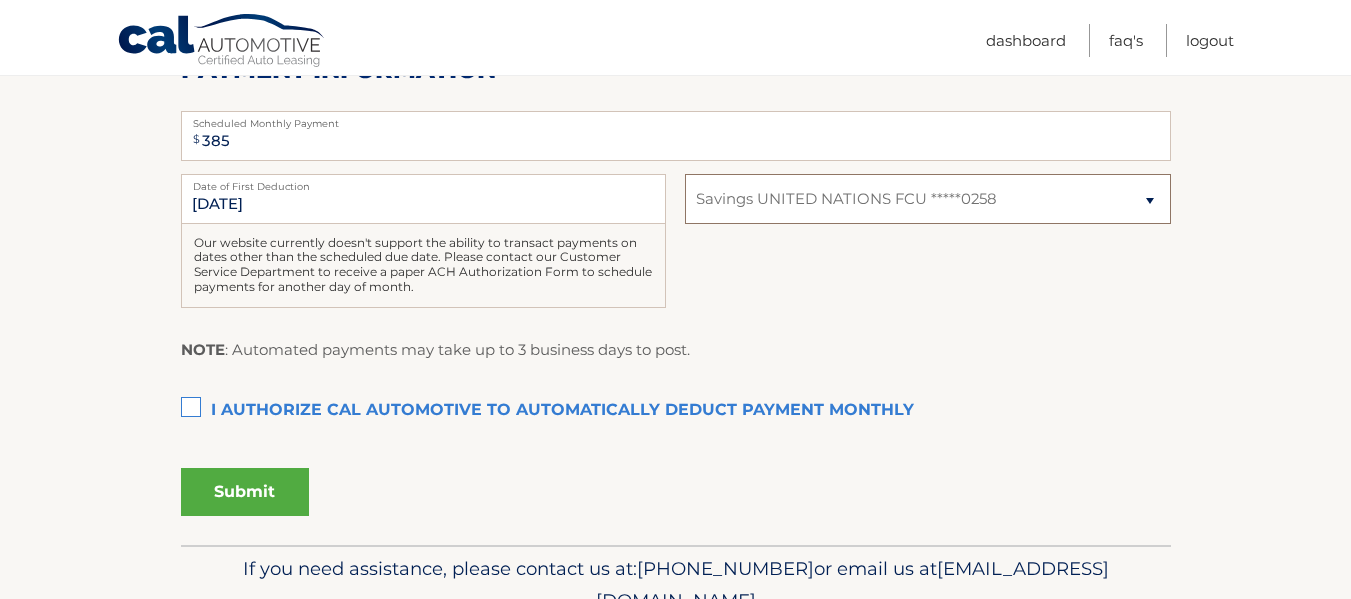 scroll, scrollTop: 500, scrollLeft: 0, axis: vertical 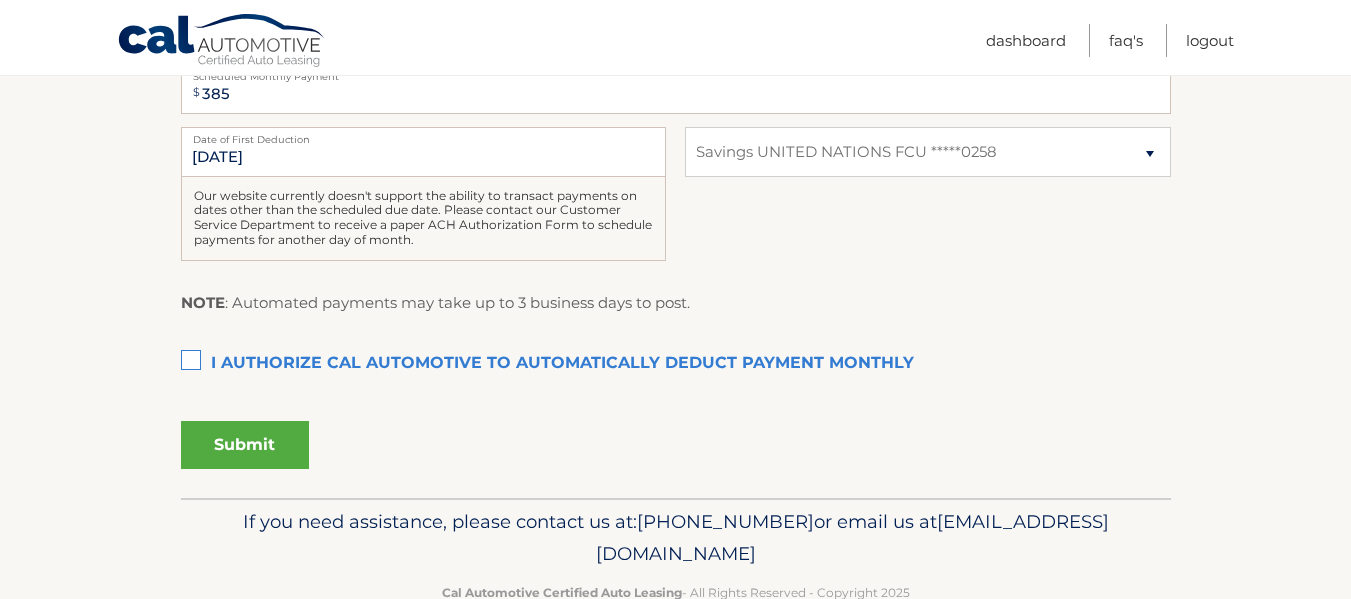 click on "I authorize cal automotive to automatically deduct payment monthly
This checkbox must be checked" at bounding box center (676, 364) 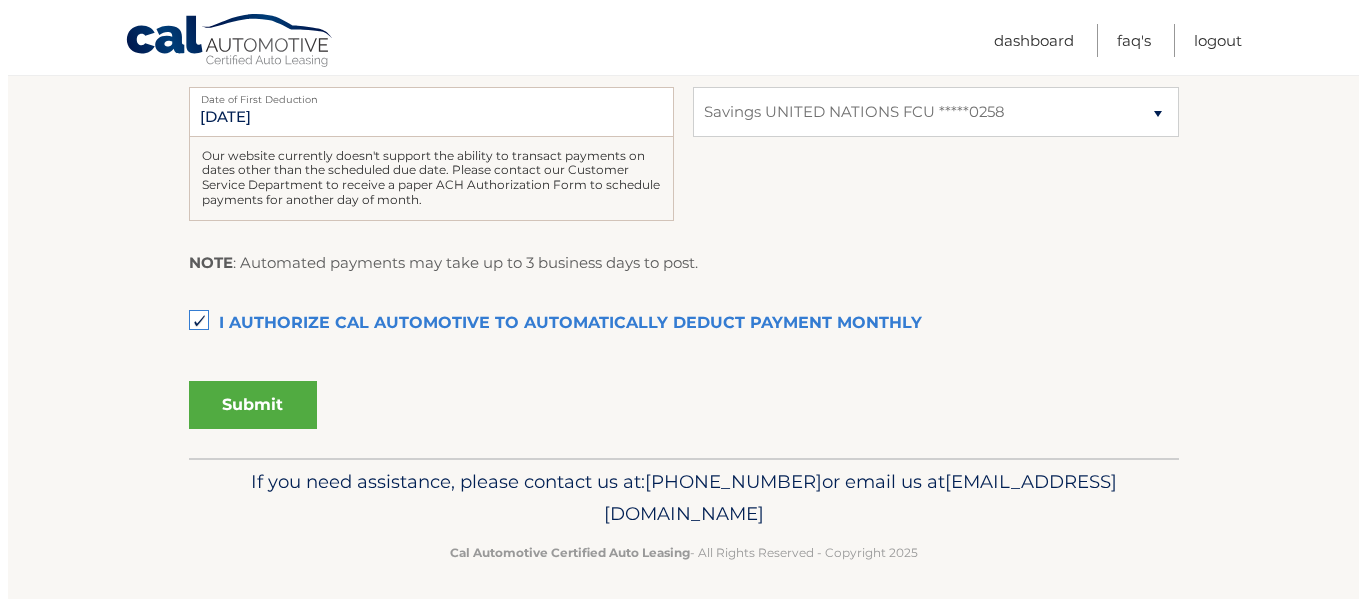 scroll, scrollTop: 550, scrollLeft: 0, axis: vertical 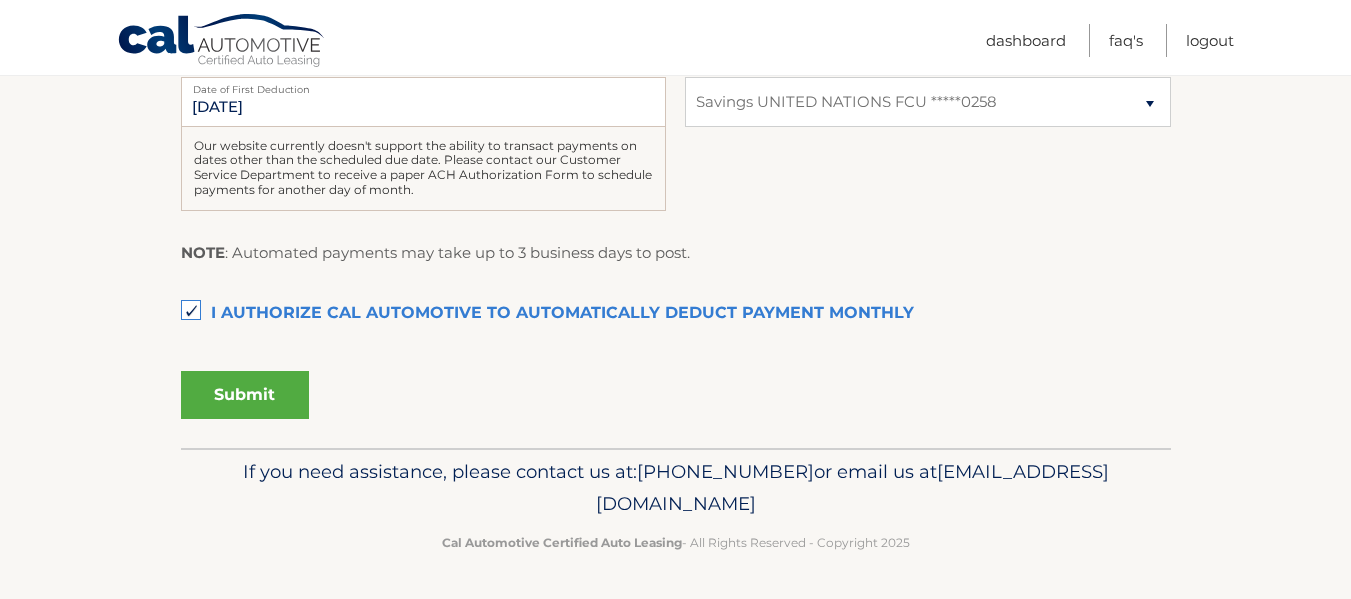 click on "Submit" at bounding box center [245, 395] 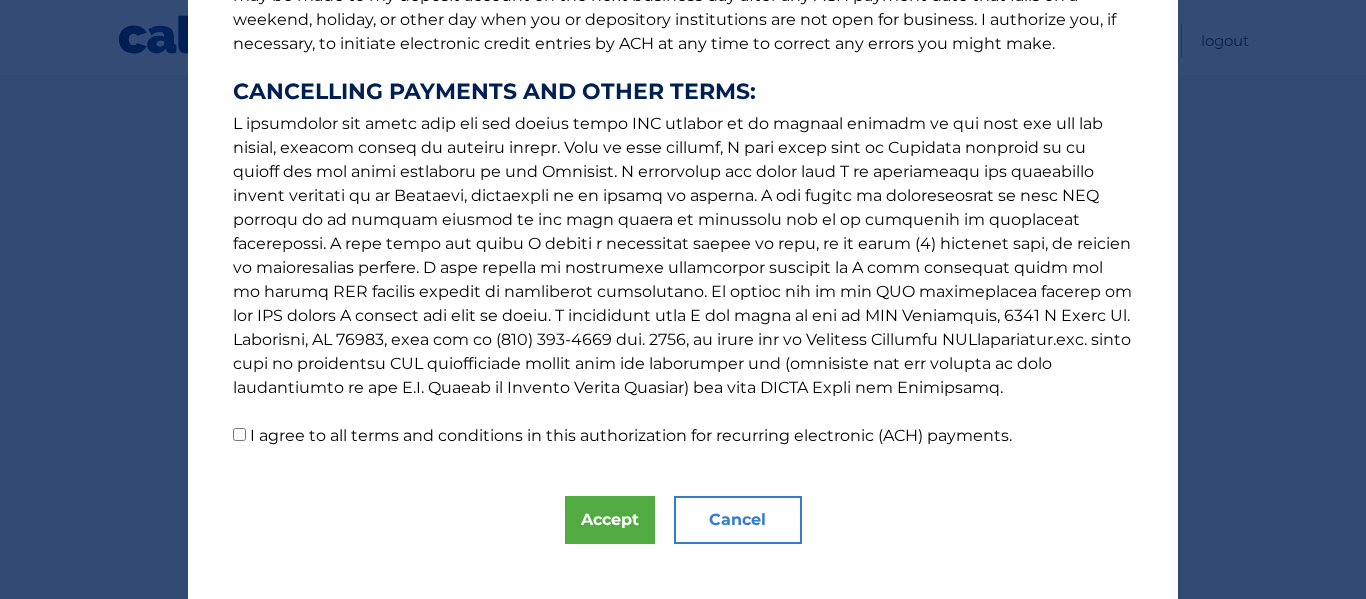 scroll, scrollTop: 370, scrollLeft: 0, axis: vertical 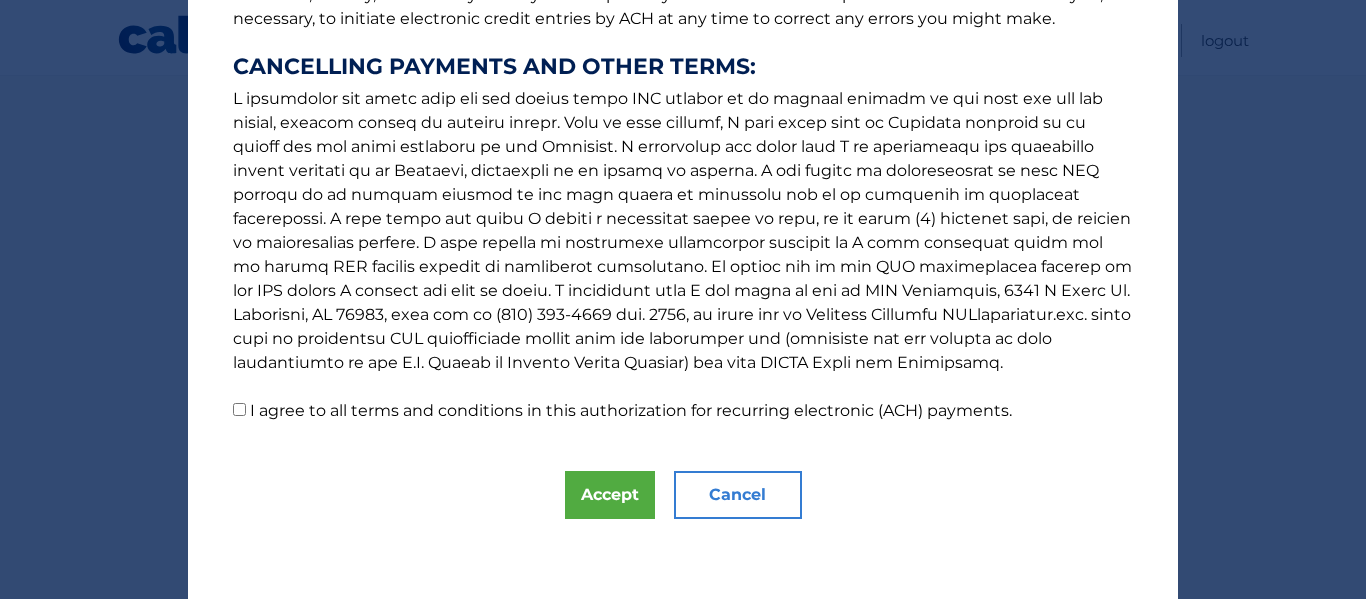 click on "I agree to all terms and conditions in this authorization for recurring electronic (ACH) payments." at bounding box center [239, 409] 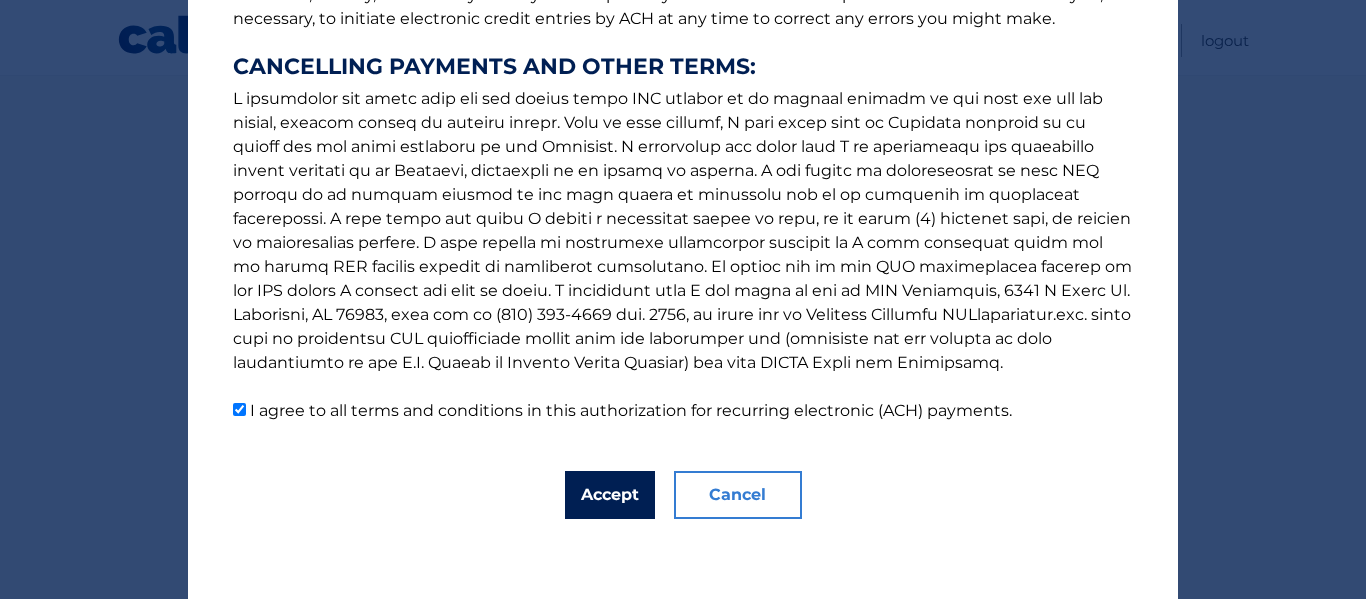 click on "Accept" at bounding box center (610, 495) 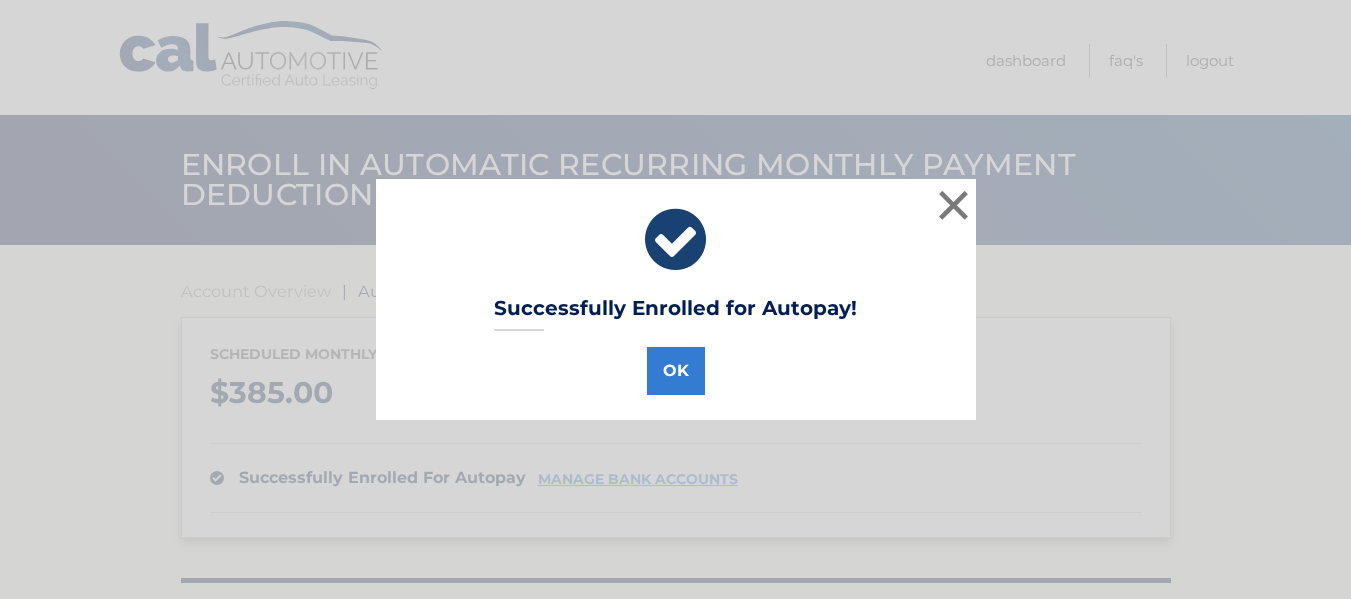 scroll, scrollTop: 0, scrollLeft: 0, axis: both 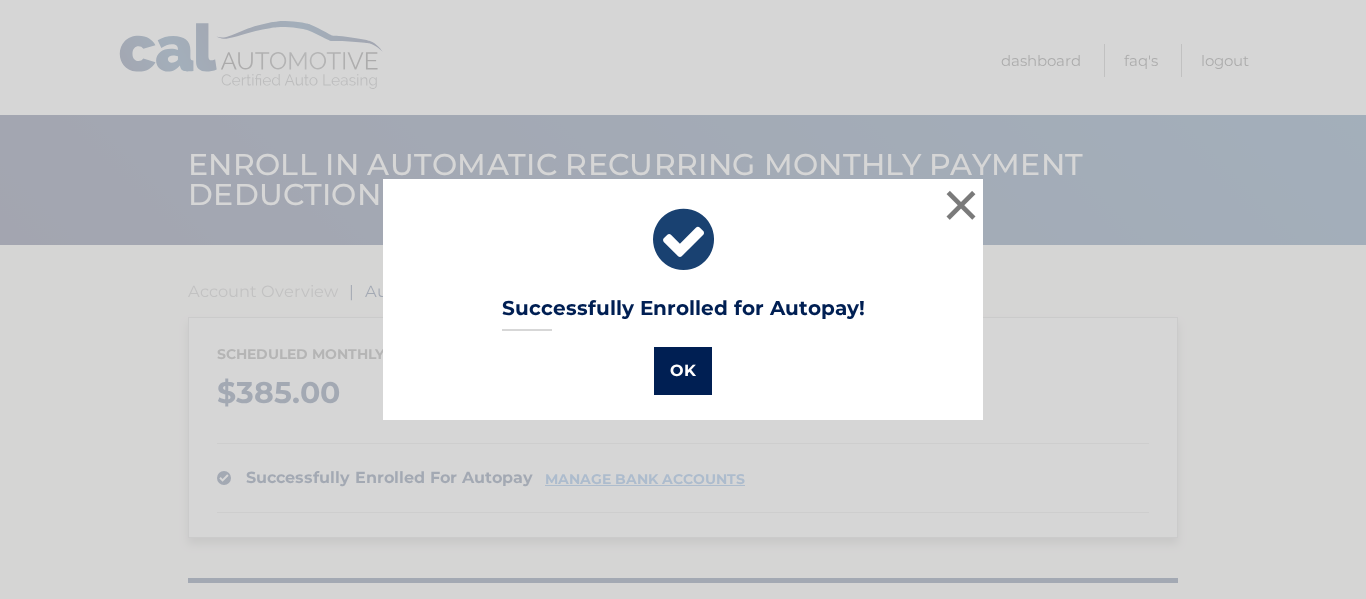click on "OK" at bounding box center (683, 371) 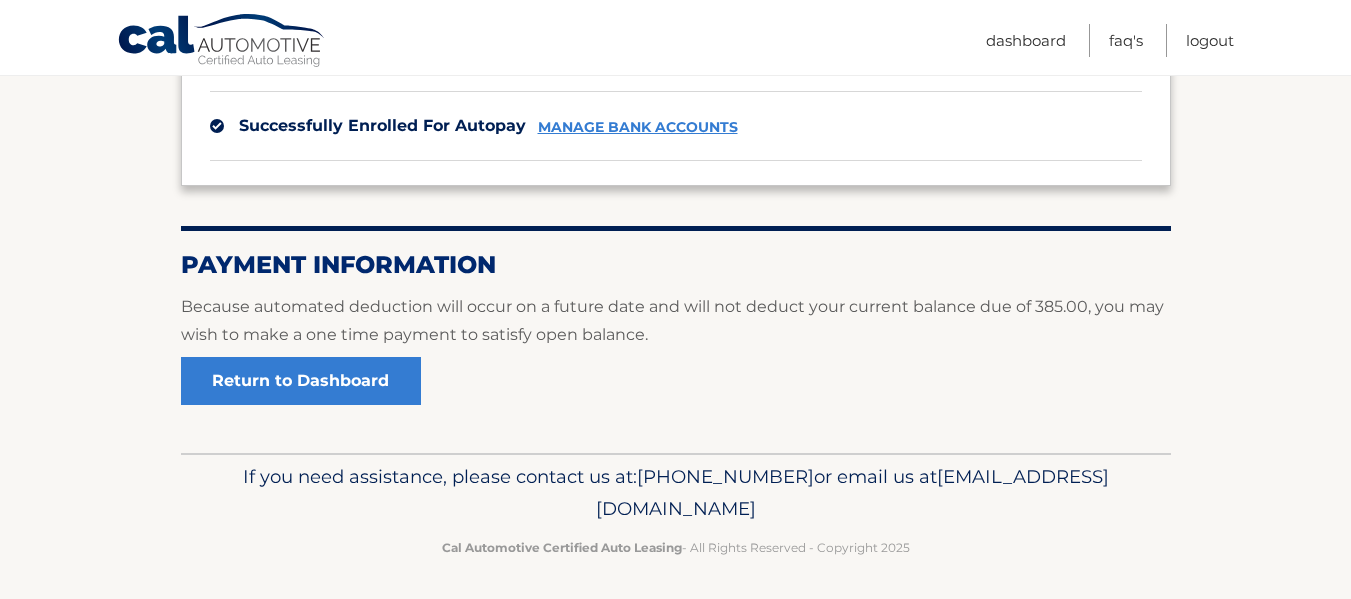 scroll, scrollTop: 357, scrollLeft: 0, axis: vertical 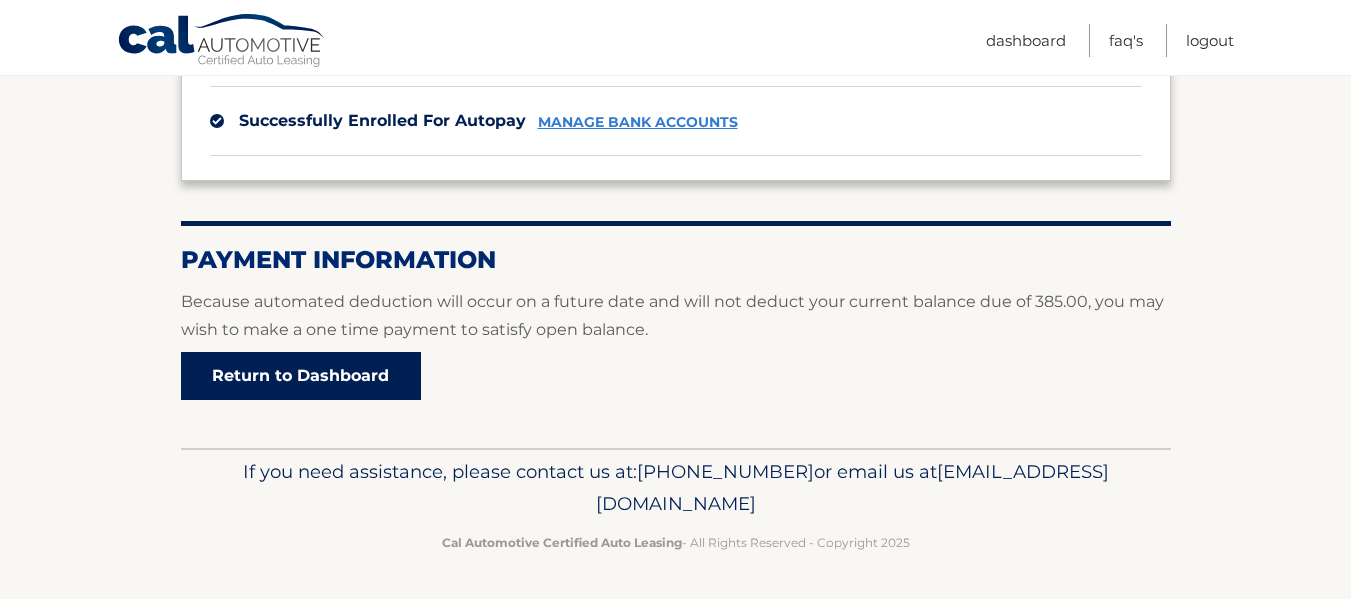 click on "Return to Dashboard" at bounding box center (301, 376) 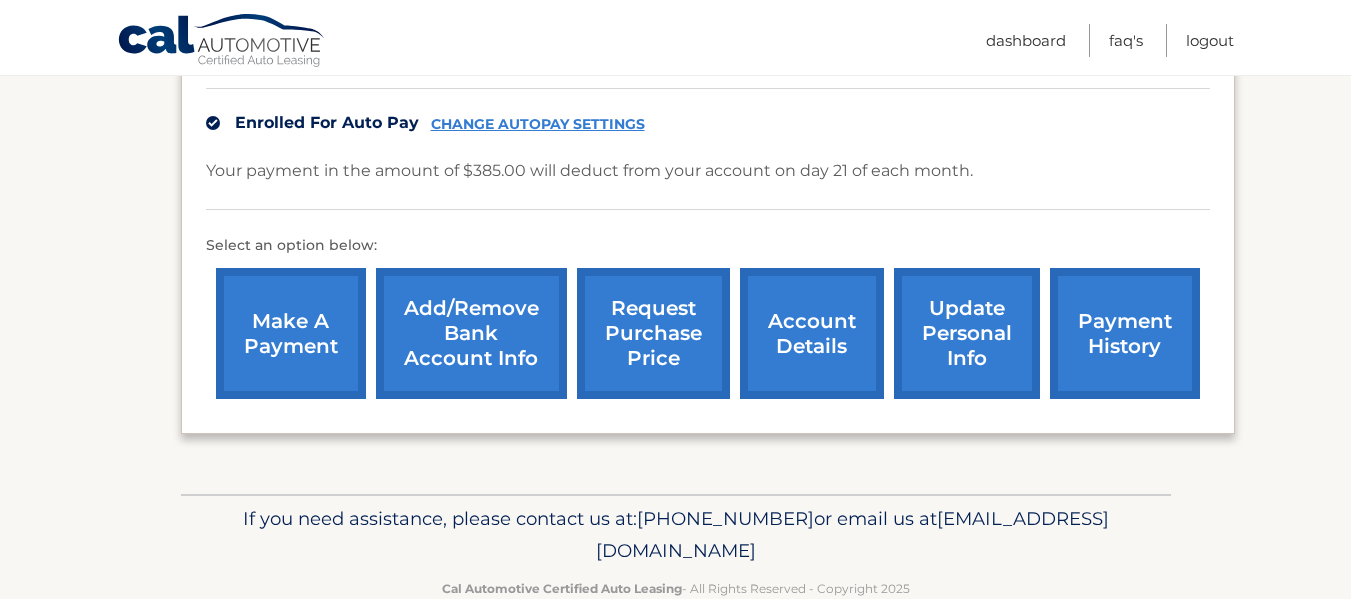 scroll, scrollTop: 600, scrollLeft: 0, axis: vertical 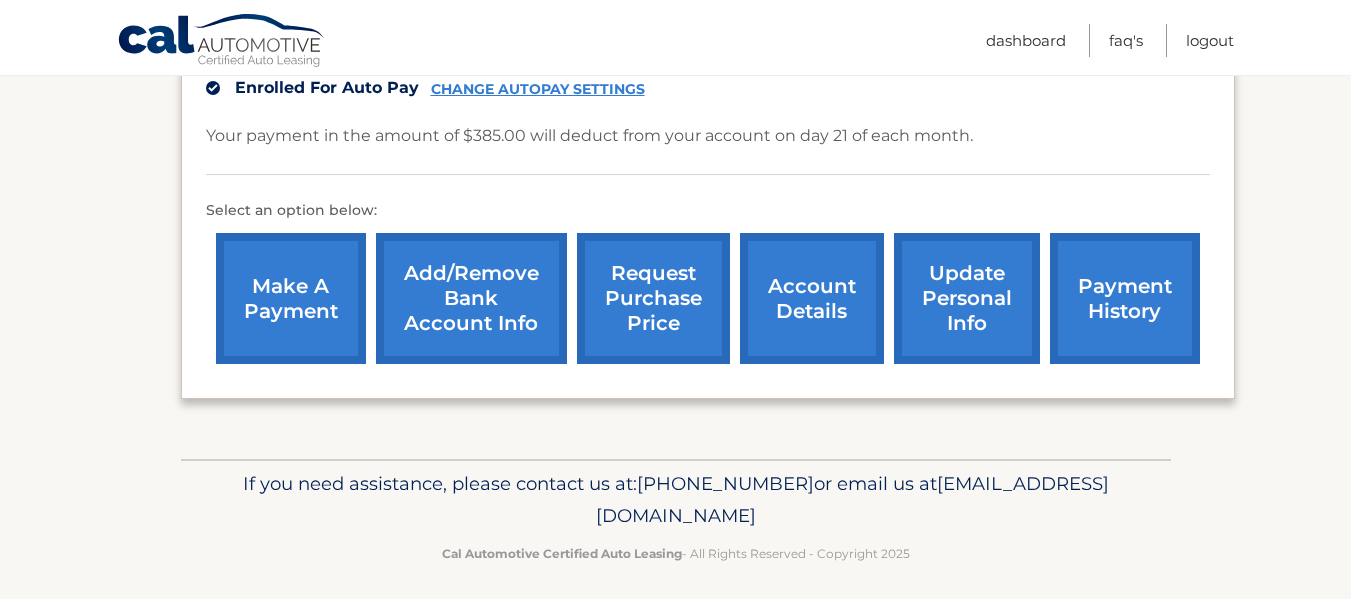 click on "account details" at bounding box center [812, 298] 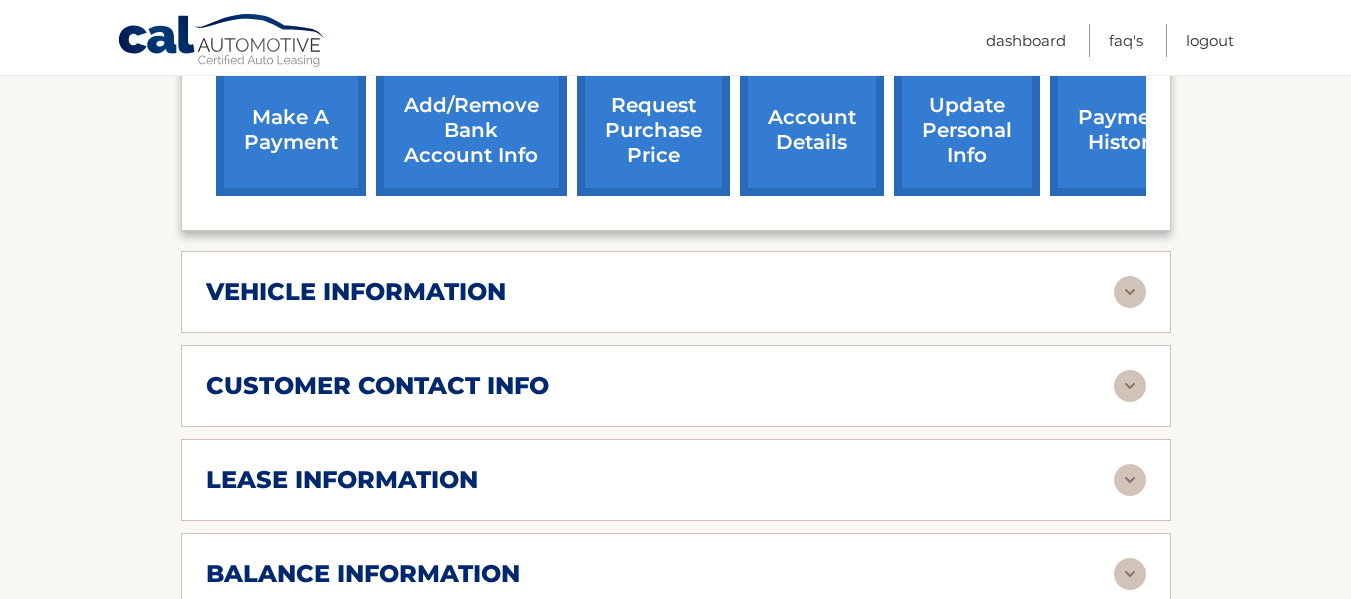 scroll, scrollTop: 800, scrollLeft: 0, axis: vertical 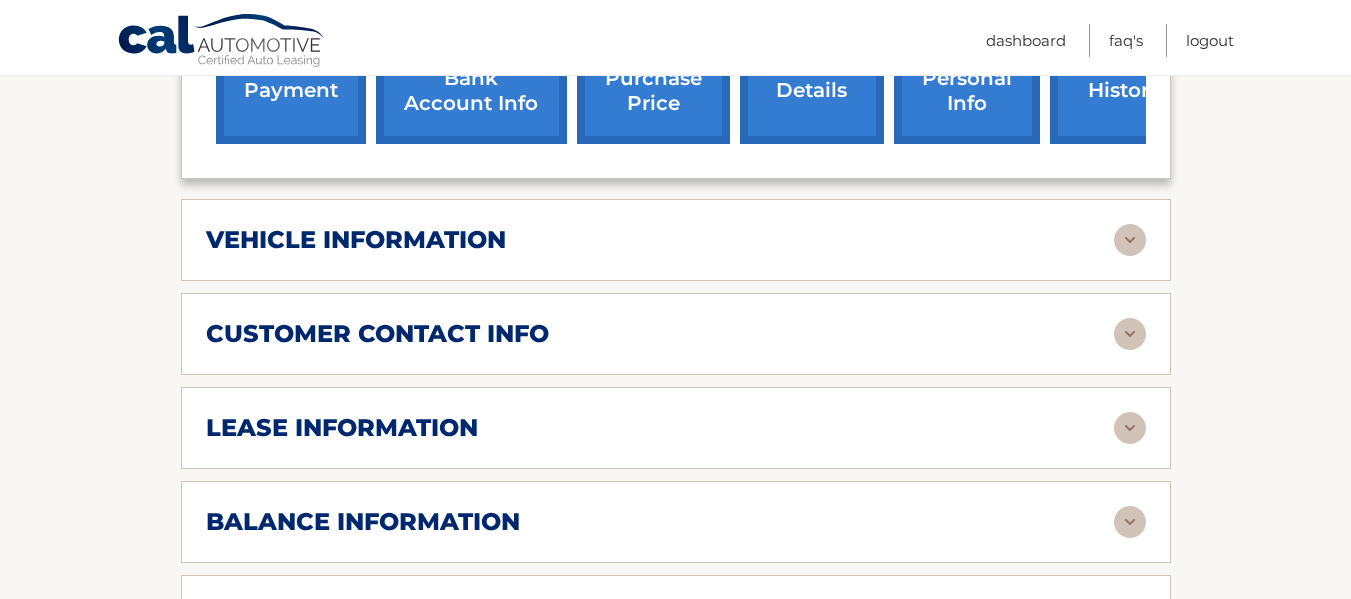 click at bounding box center [1130, 240] 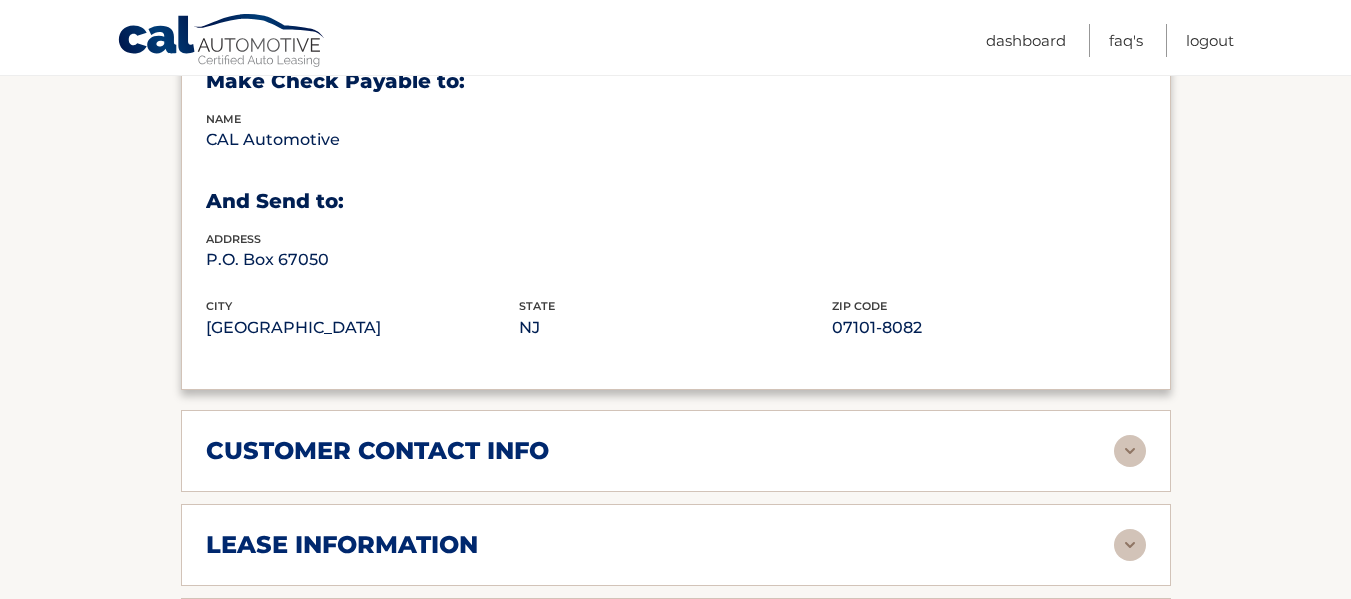 scroll, scrollTop: 1200, scrollLeft: 0, axis: vertical 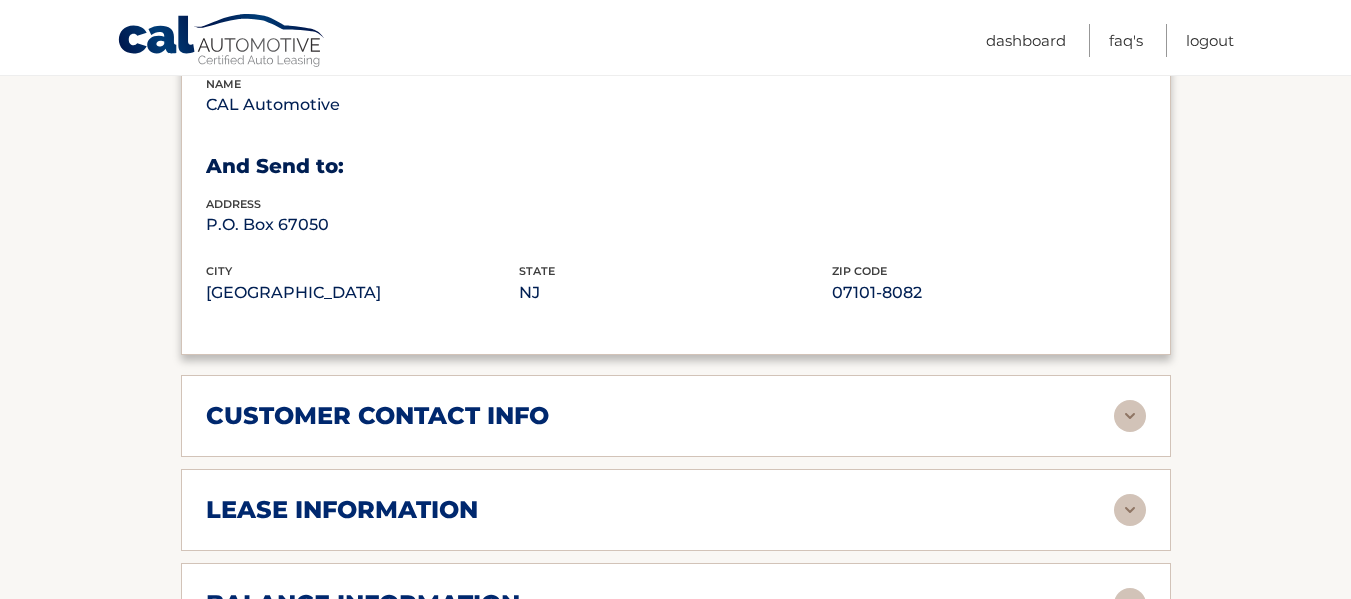 click at bounding box center [1130, 416] 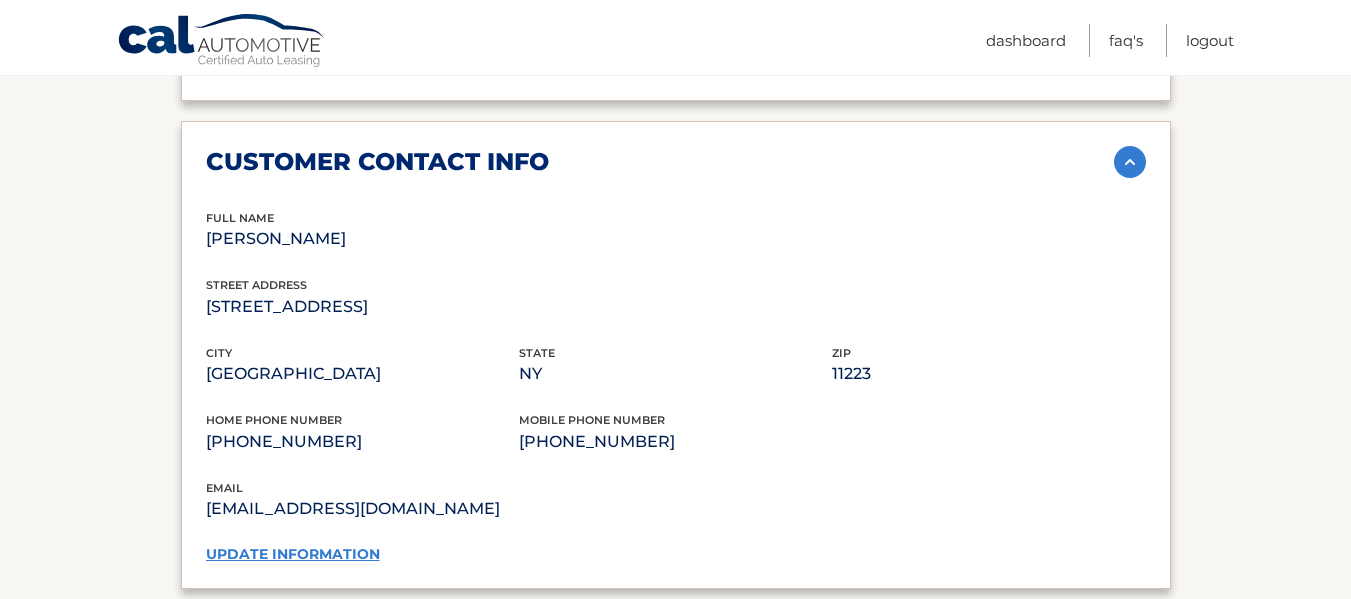 scroll, scrollTop: 1500, scrollLeft: 0, axis: vertical 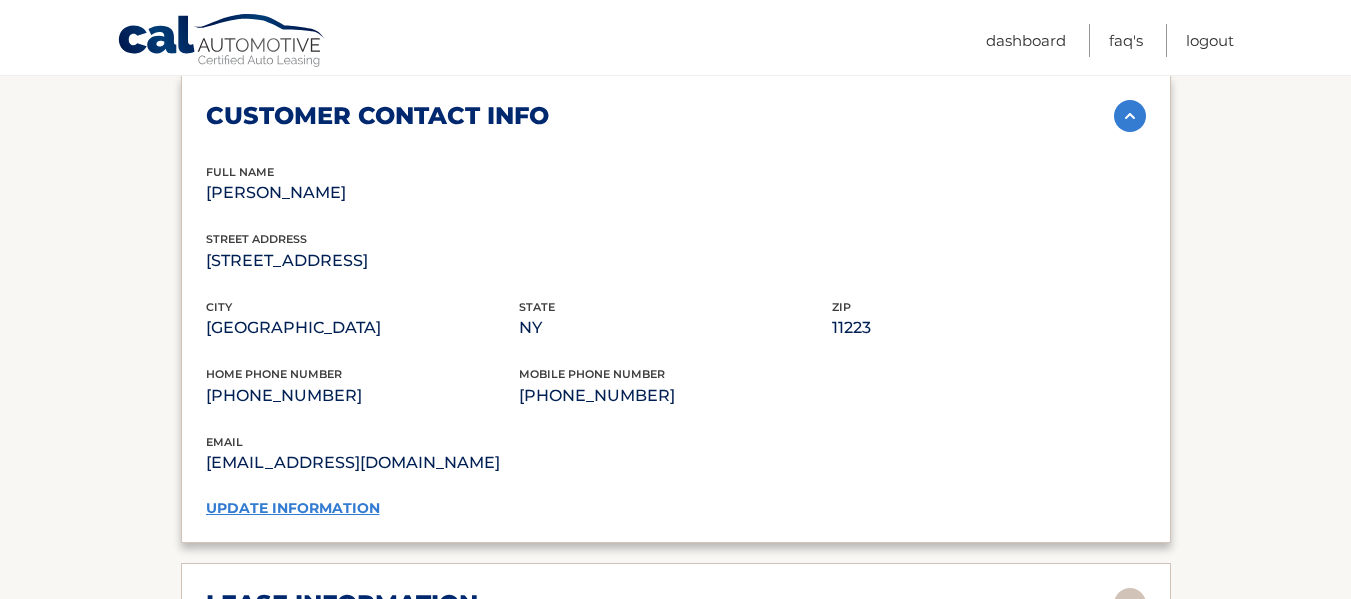 click on "update information" at bounding box center (293, 508) 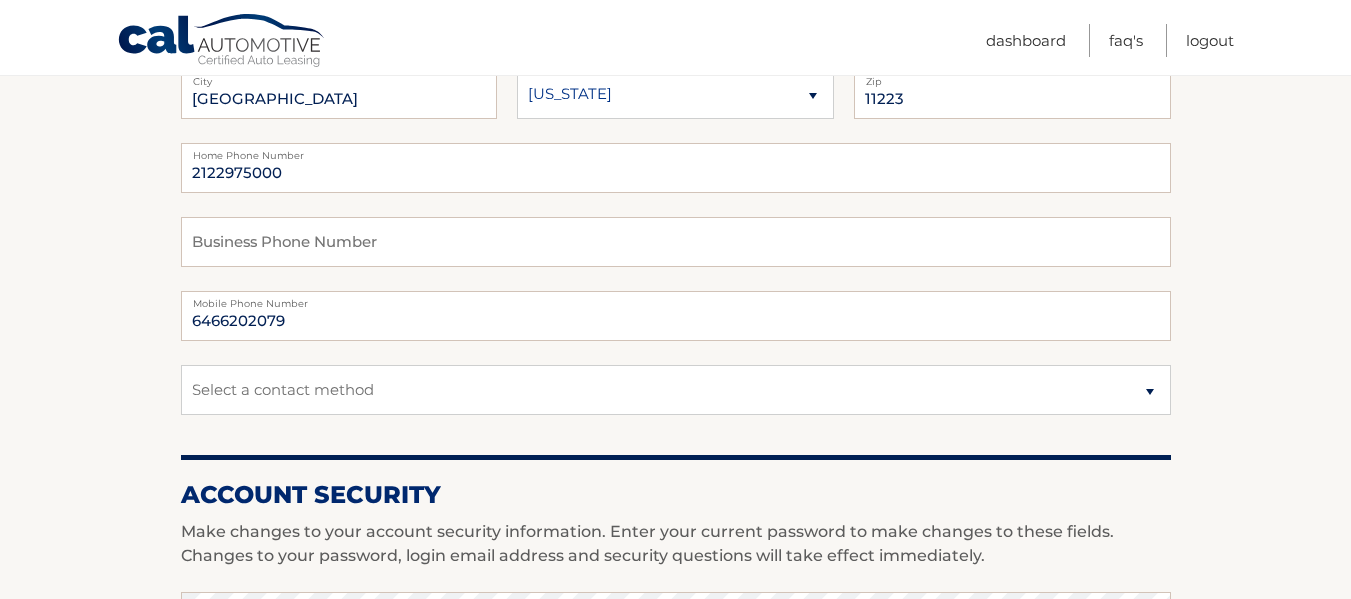 scroll, scrollTop: 400, scrollLeft: 0, axis: vertical 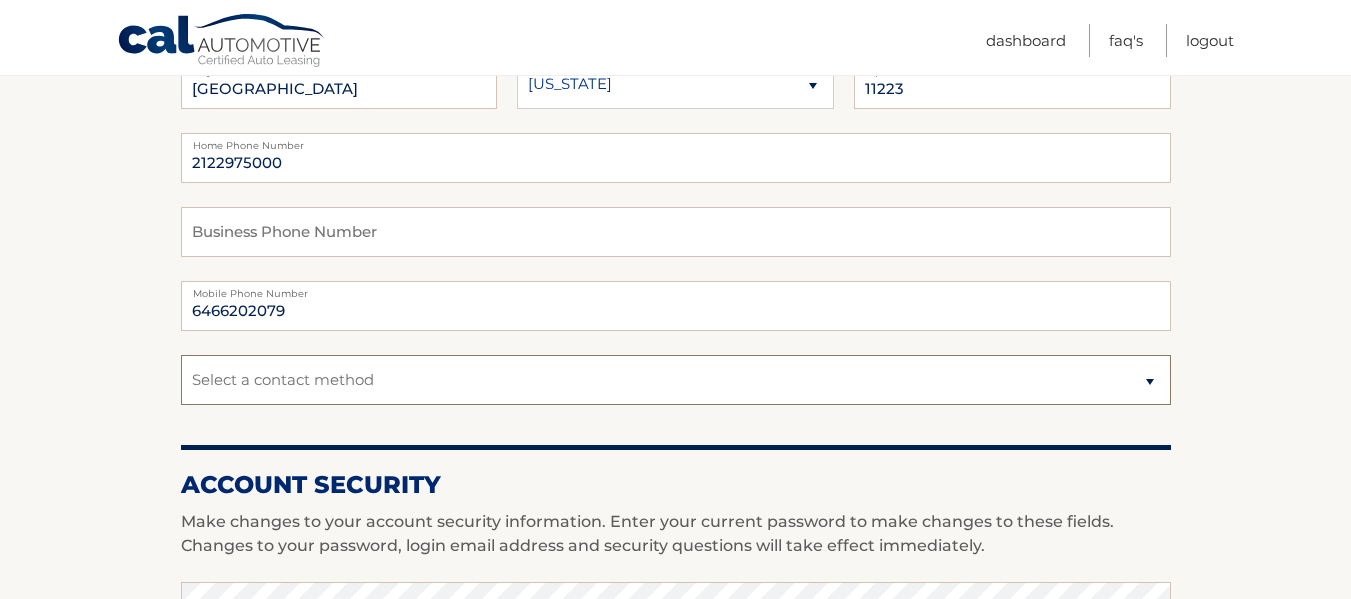 click on "Select a contact method
Mobile
Home" at bounding box center (676, 380) 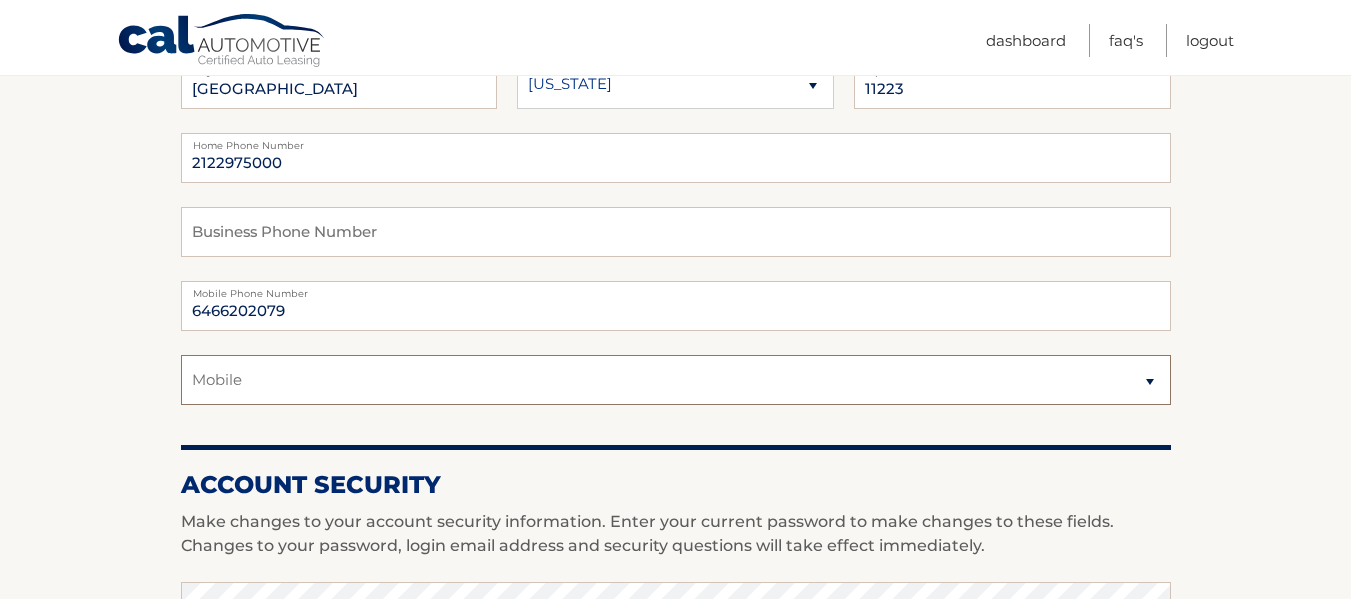 click on "Select a contact method
Mobile
Home" at bounding box center [676, 380] 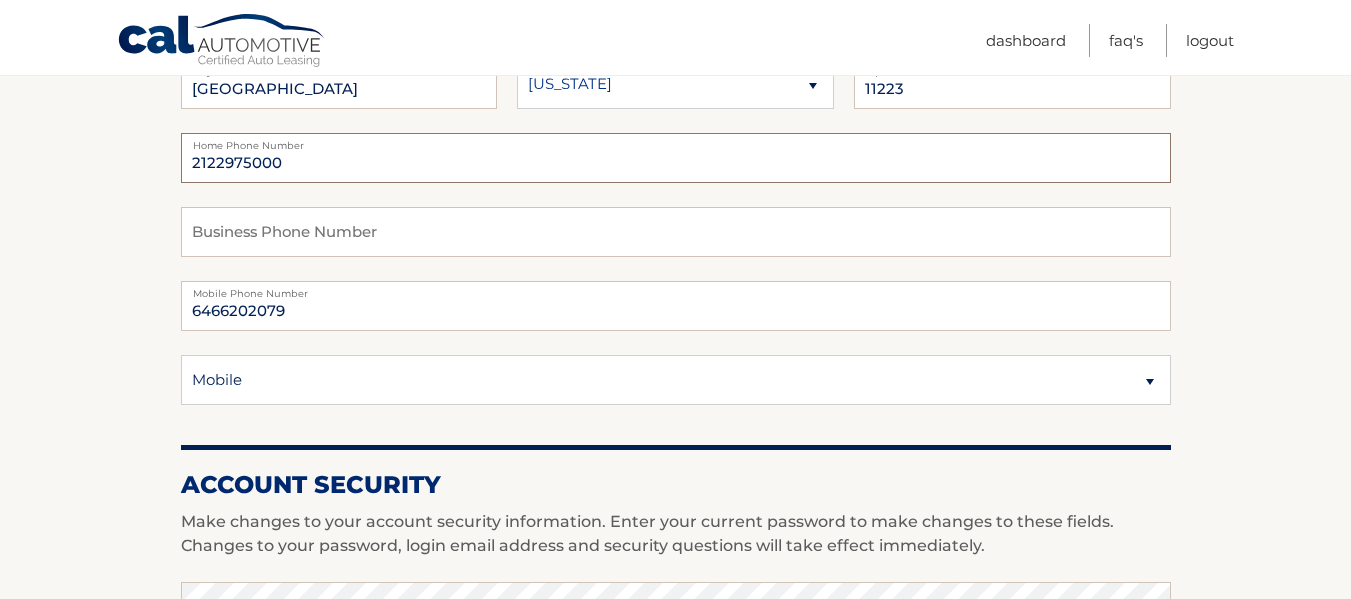 drag, startPoint x: 281, startPoint y: 168, endPoint x: 138, endPoint y: 165, distance: 143.03146 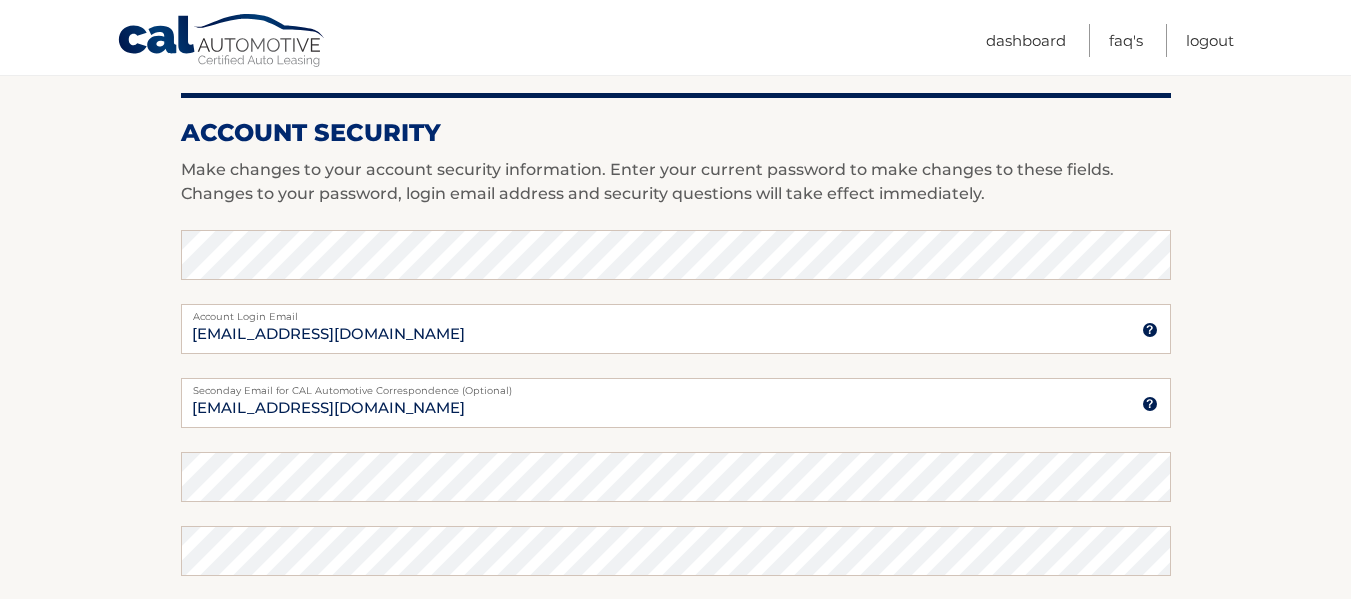 scroll, scrollTop: 800, scrollLeft: 0, axis: vertical 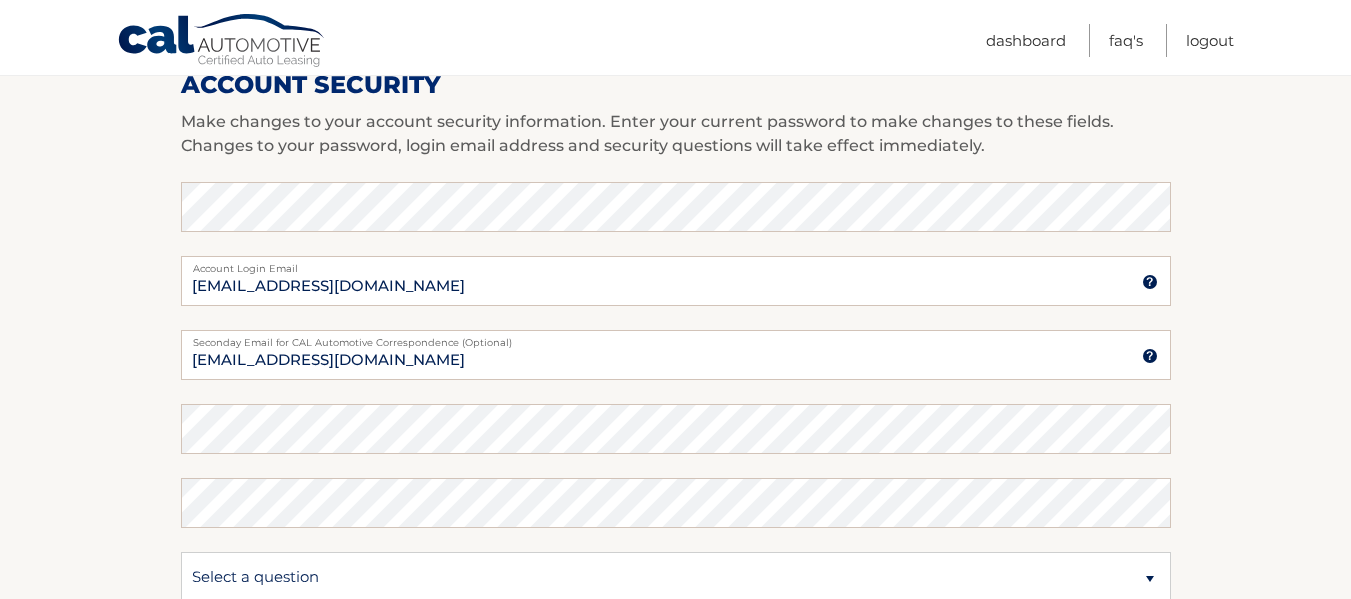 type 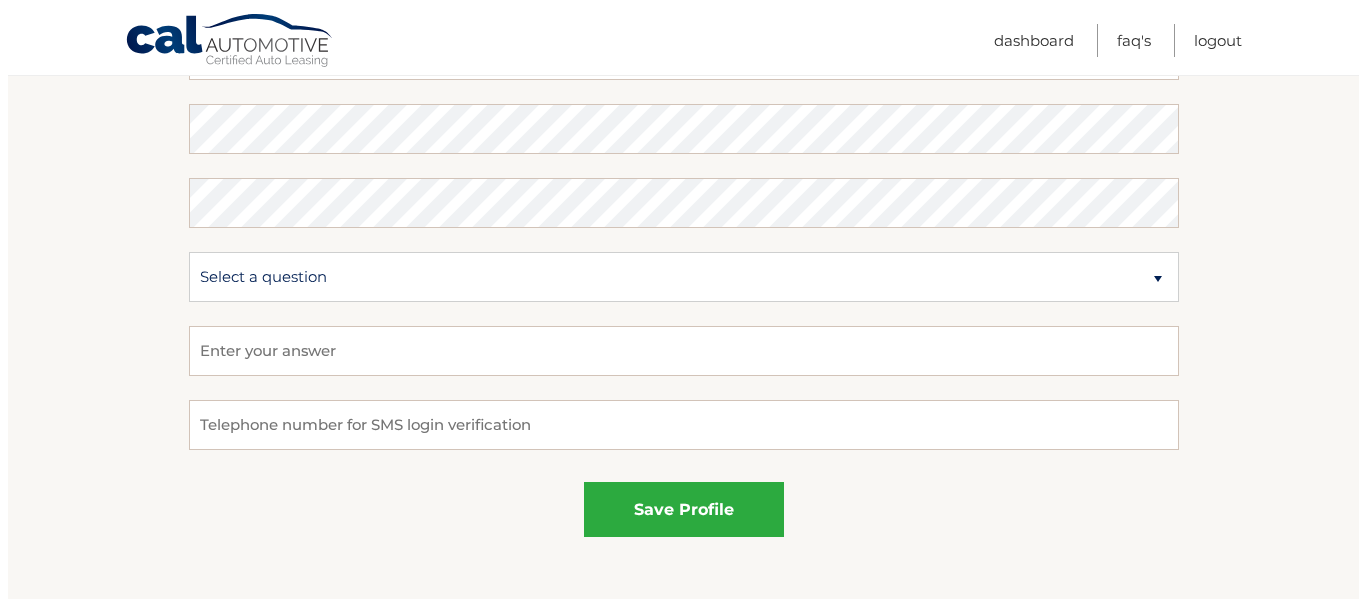 scroll, scrollTop: 1200, scrollLeft: 0, axis: vertical 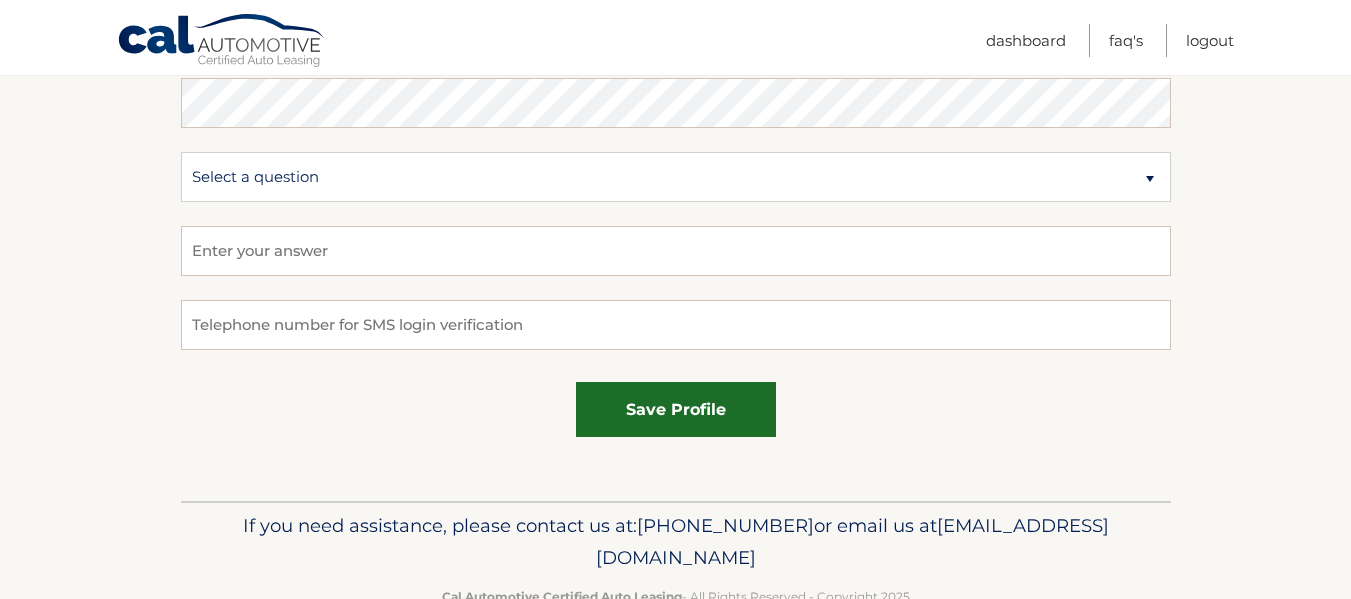 click on "save profile" at bounding box center (676, 409) 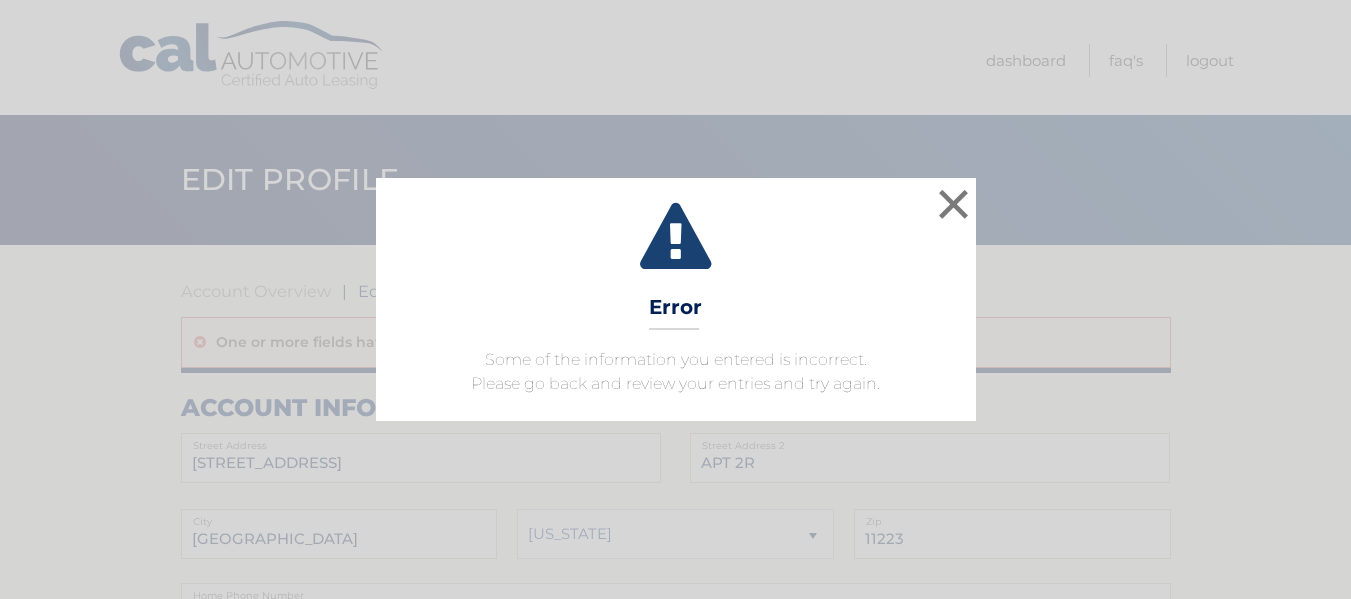 scroll, scrollTop: 0, scrollLeft: 0, axis: both 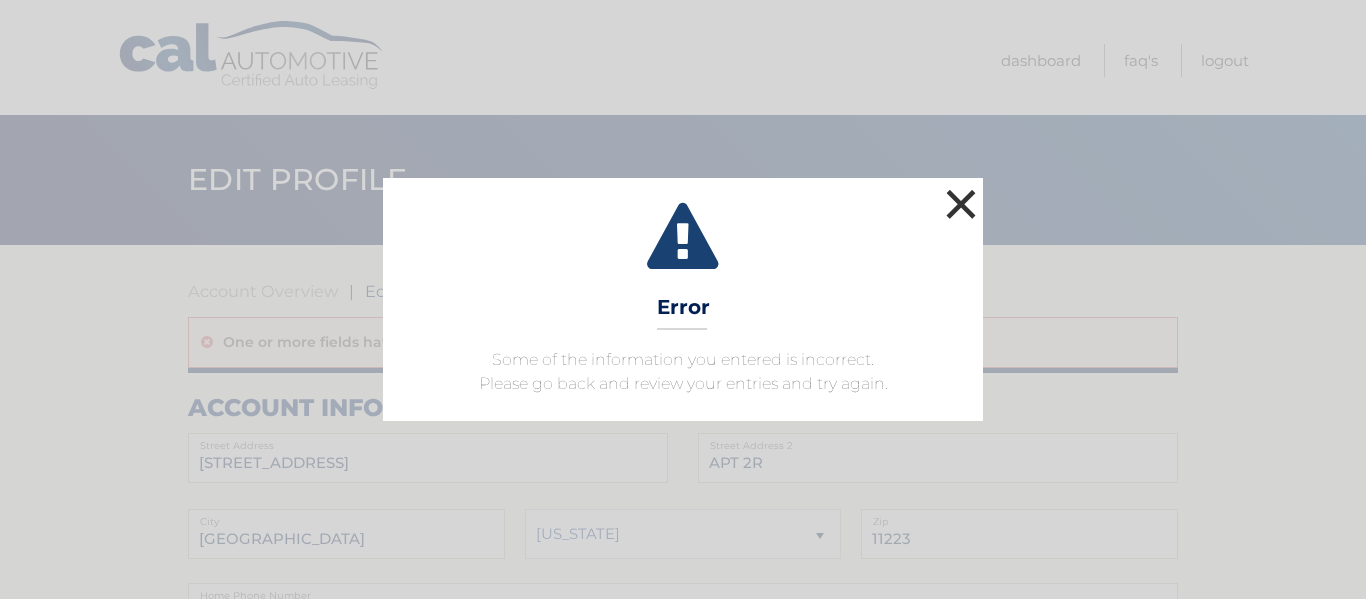 click on "×" at bounding box center (961, 204) 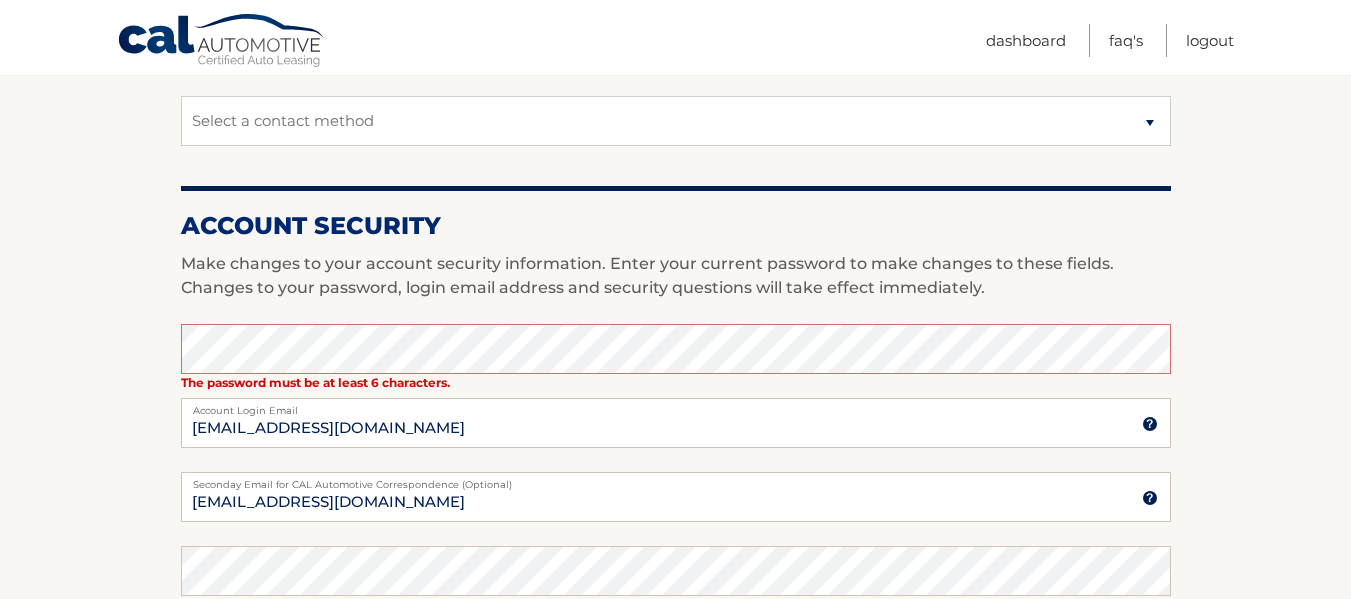 scroll, scrollTop: 700, scrollLeft: 0, axis: vertical 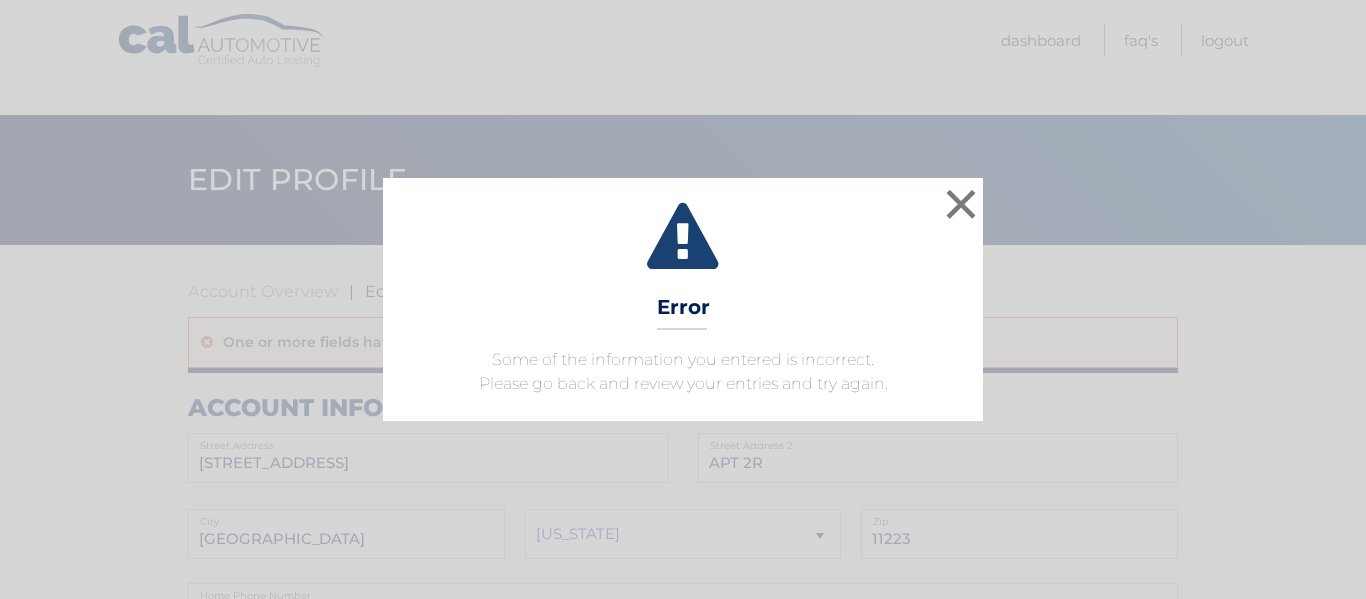 select on "1" 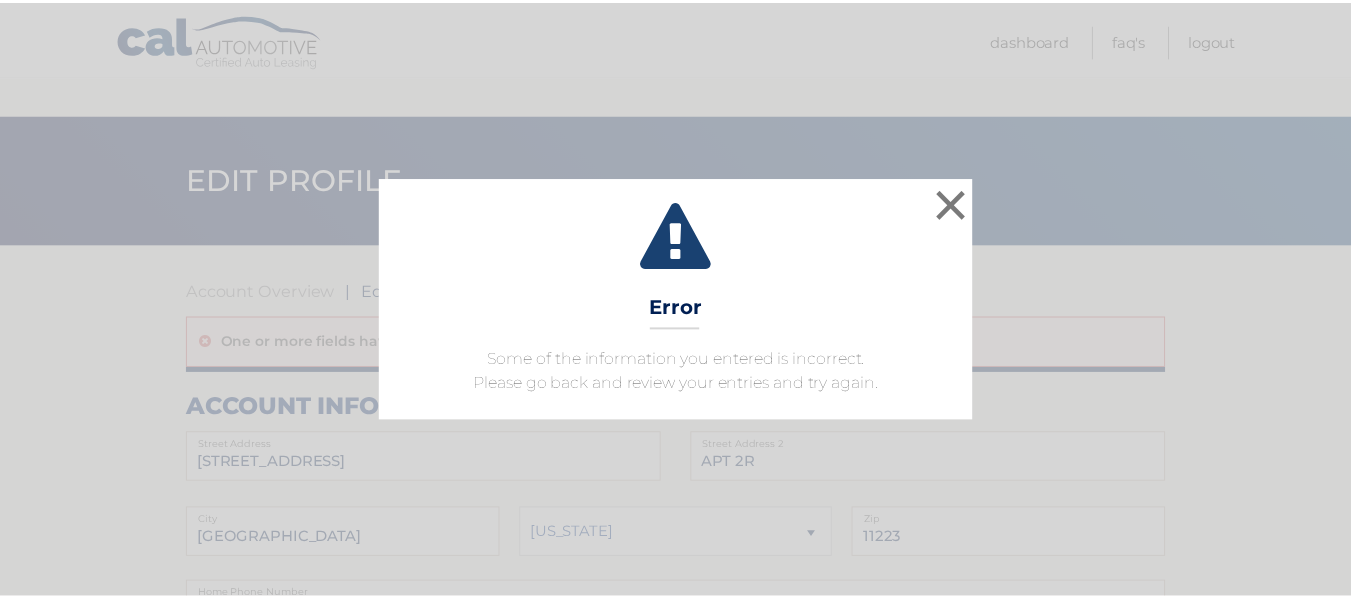 scroll, scrollTop: 1251, scrollLeft: 0, axis: vertical 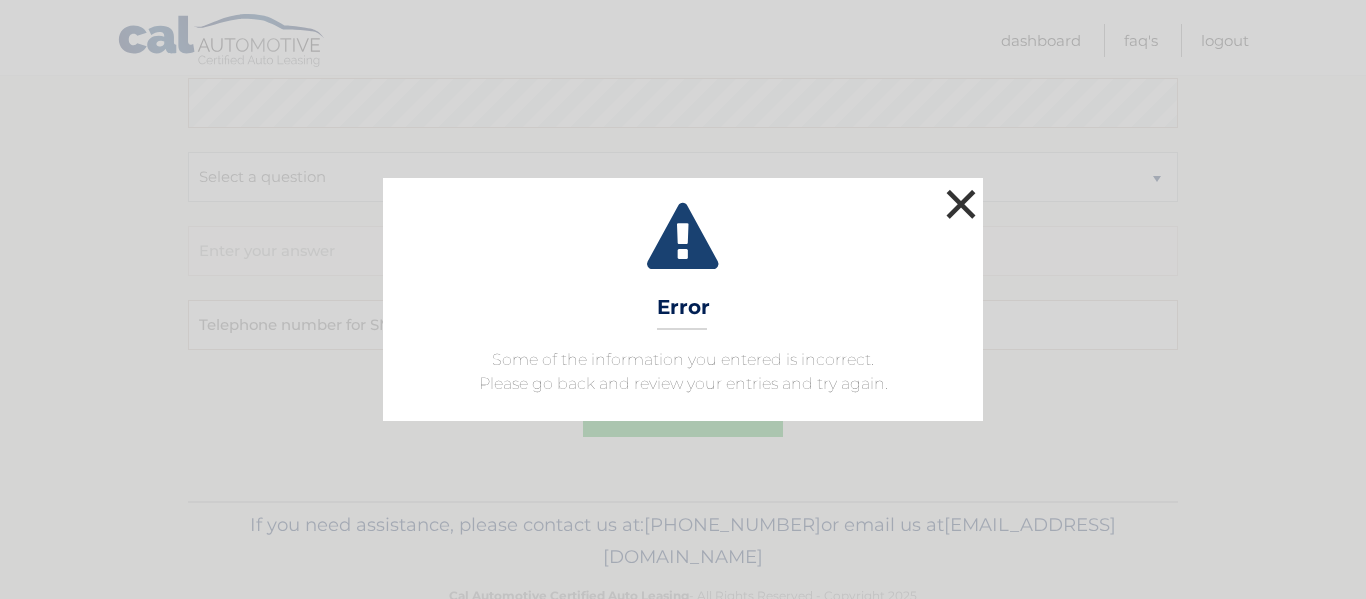 click on "×" at bounding box center (961, 204) 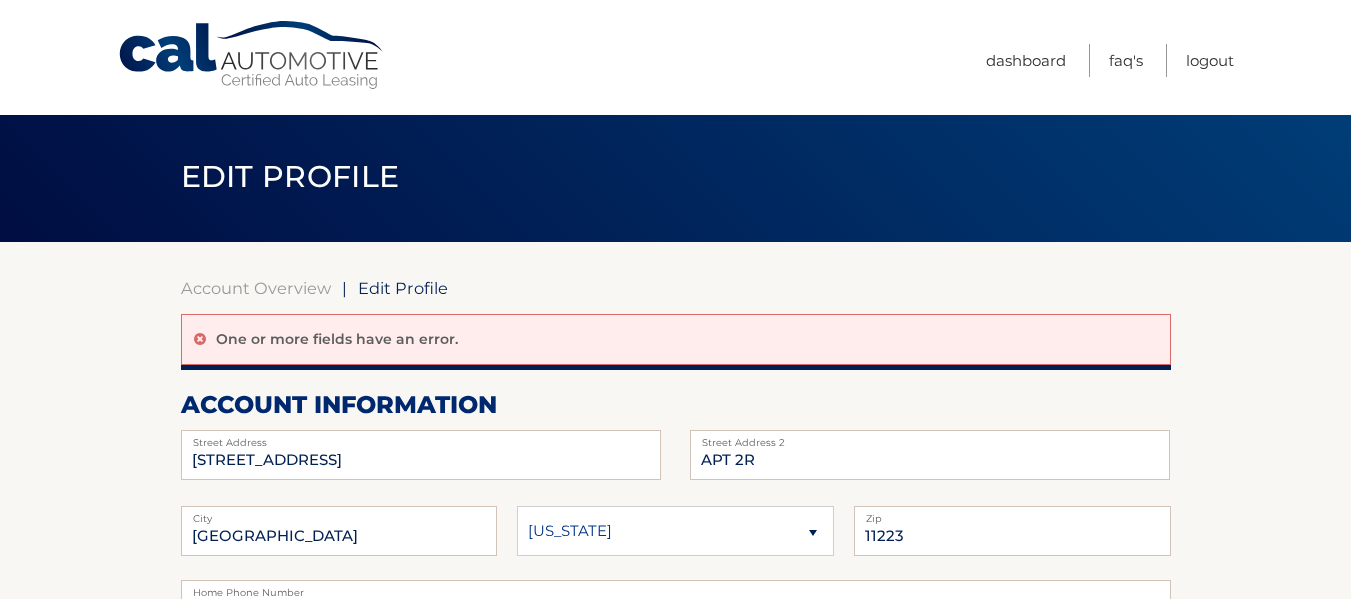 scroll, scrollTop: 0, scrollLeft: 0, axis: both 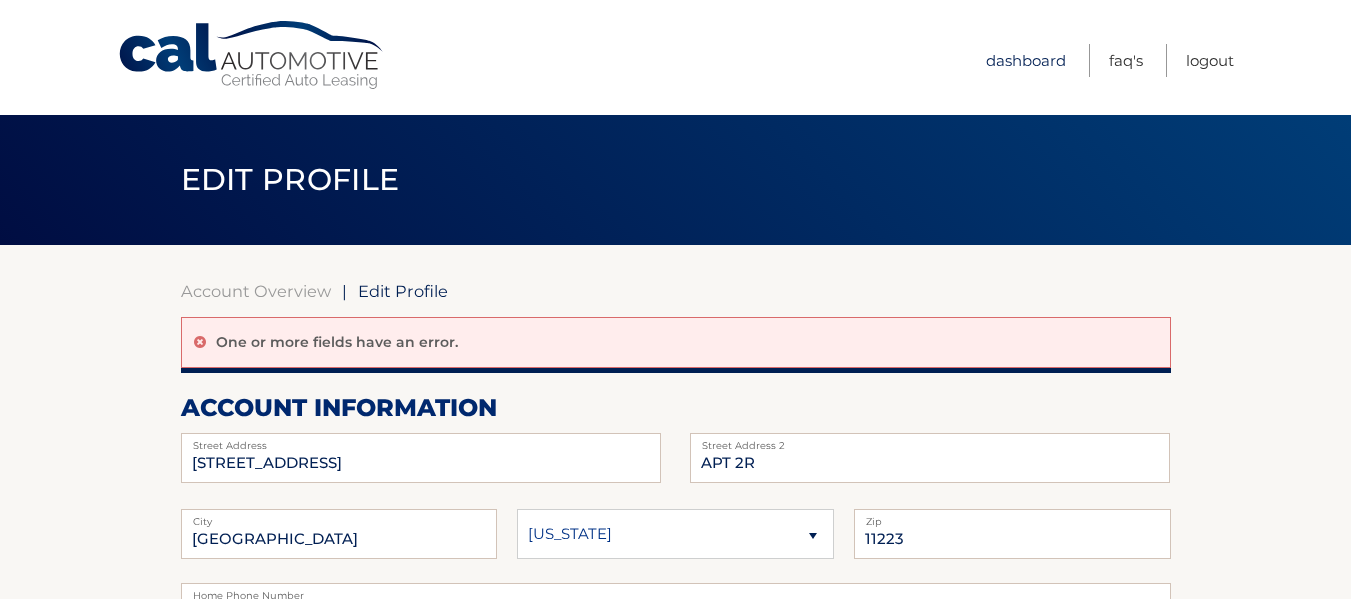 click on "Dashboard" at bounding box center (1026, 60) 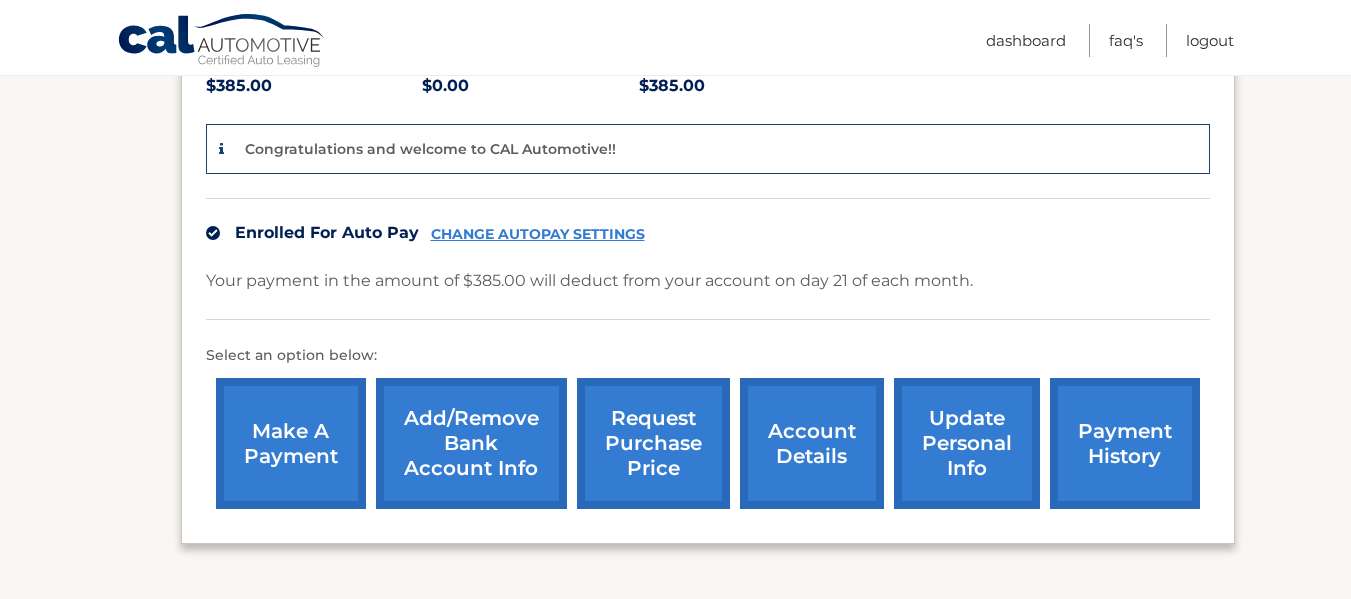 scroll, scrollTop: 500, scrollLeft: 0, axis: vertical 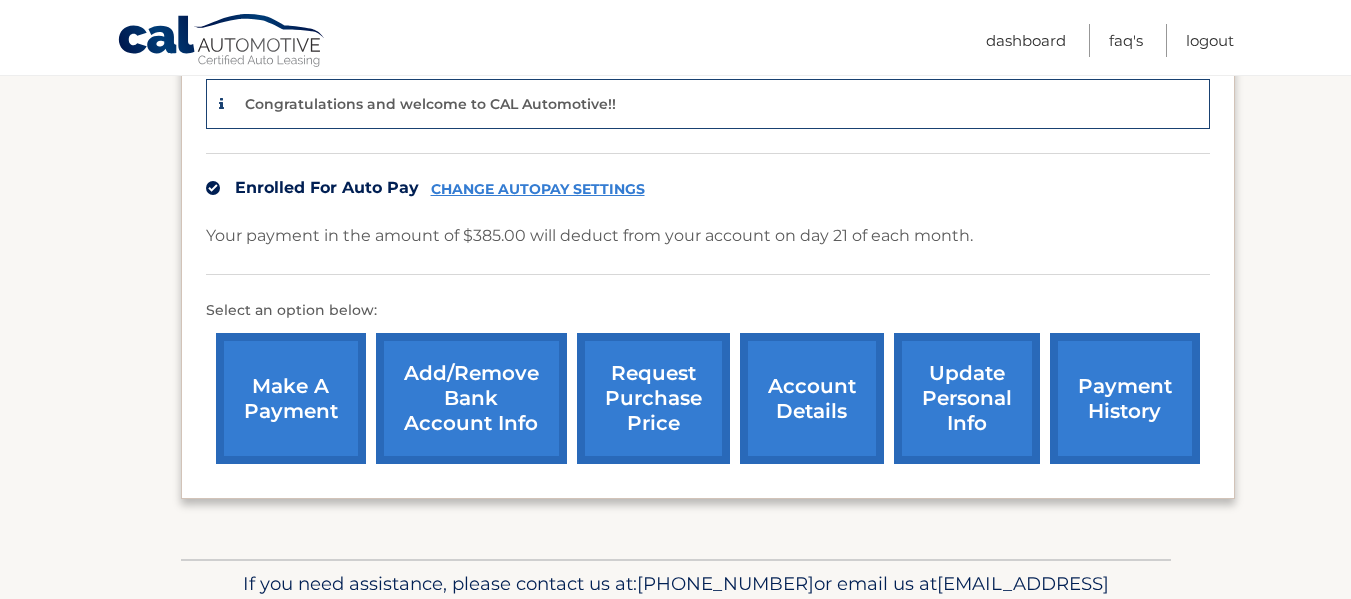 click on "payment history" at bounding box center (1125, 398) 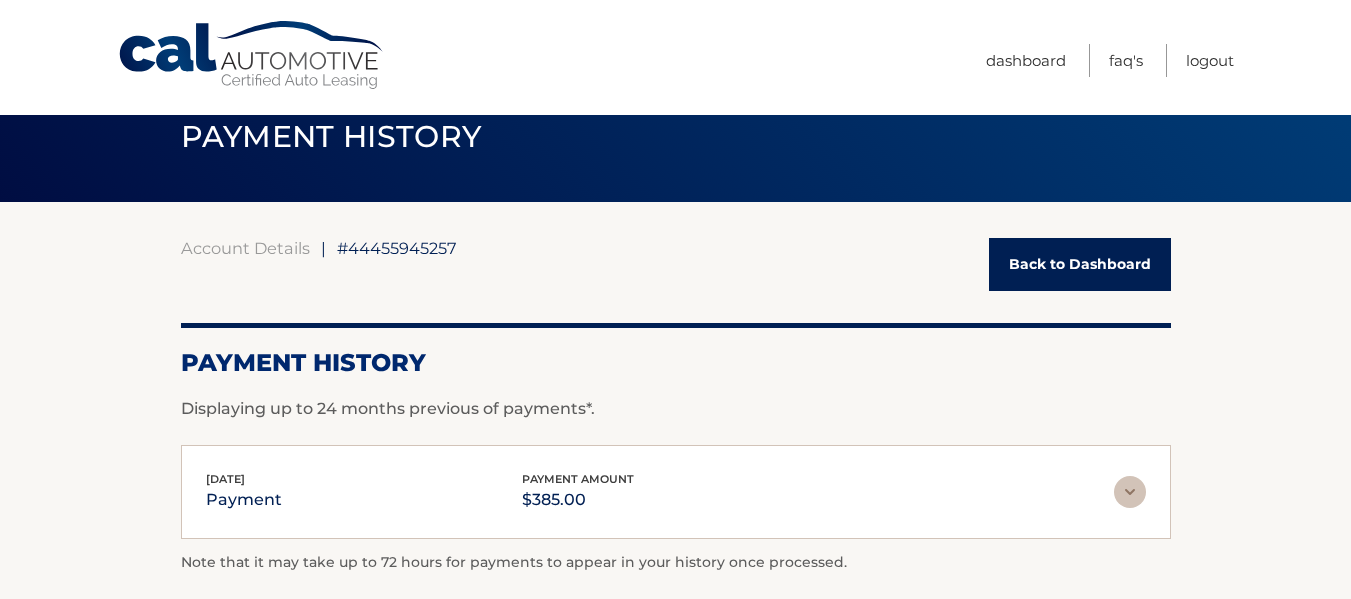 scroll, scrollTop: 35, scrollLeft: 0, axis: vertical 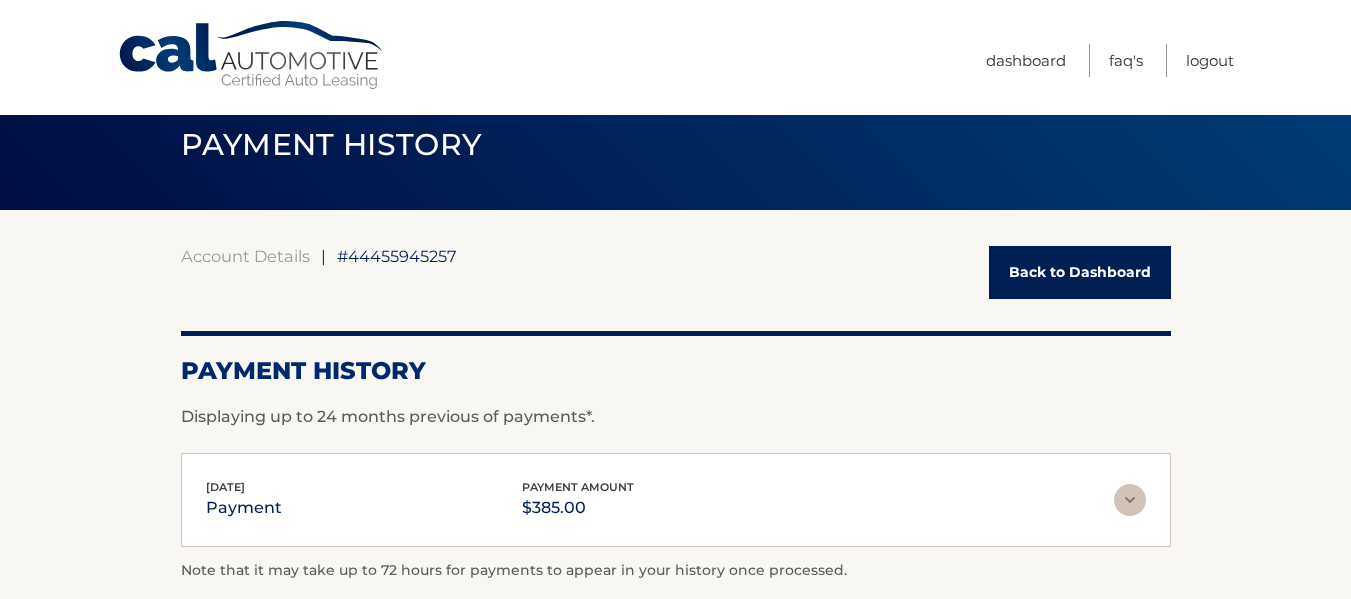 click on "Back to Dashboard" at bounding box center [1080, 272] 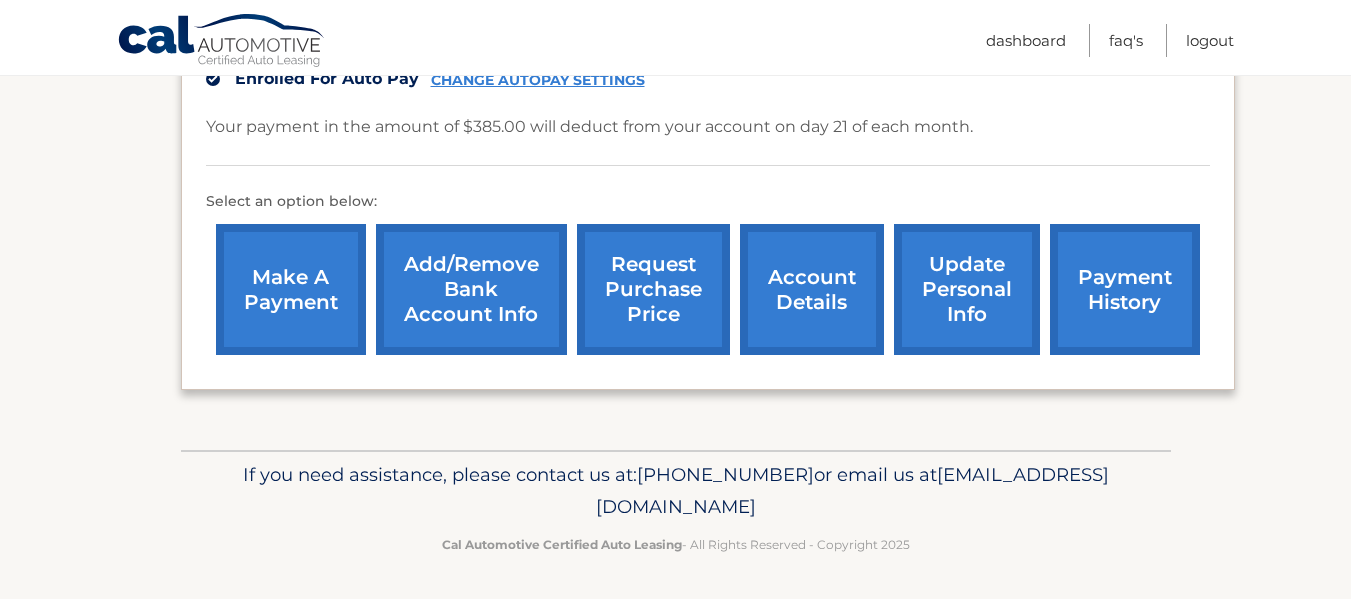 scroll, scrollTop: 612, scrollLeft: 0, axis: vertical 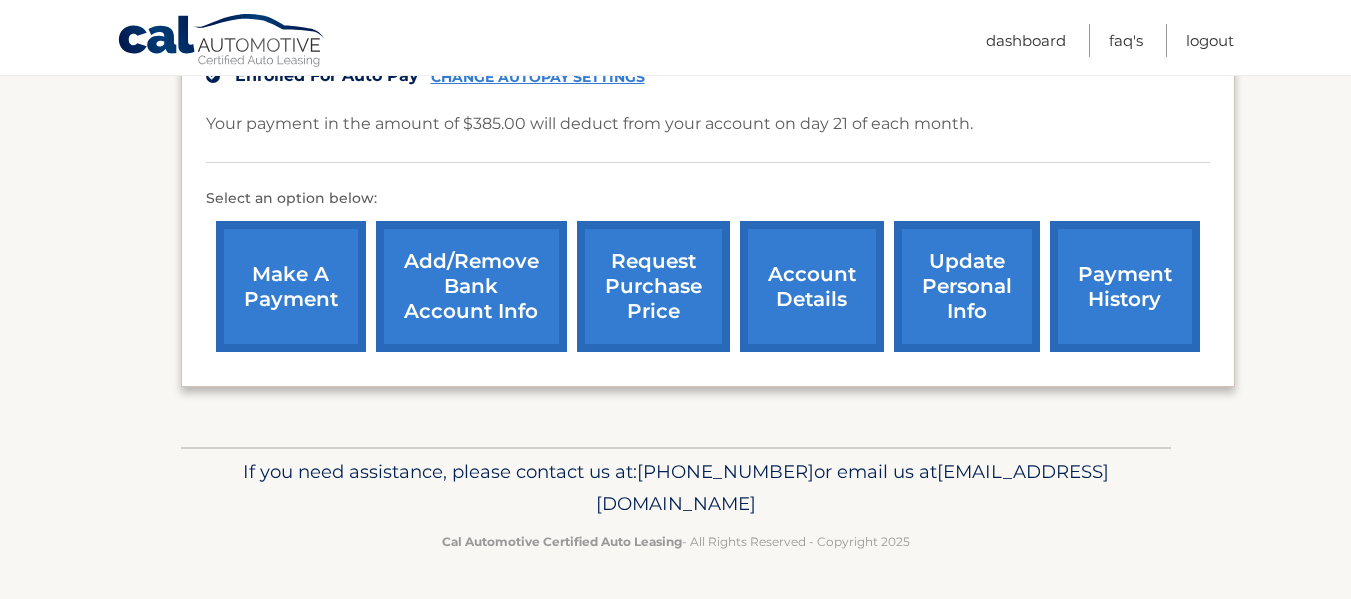 click on "account details" at bounding box center (812, 286) 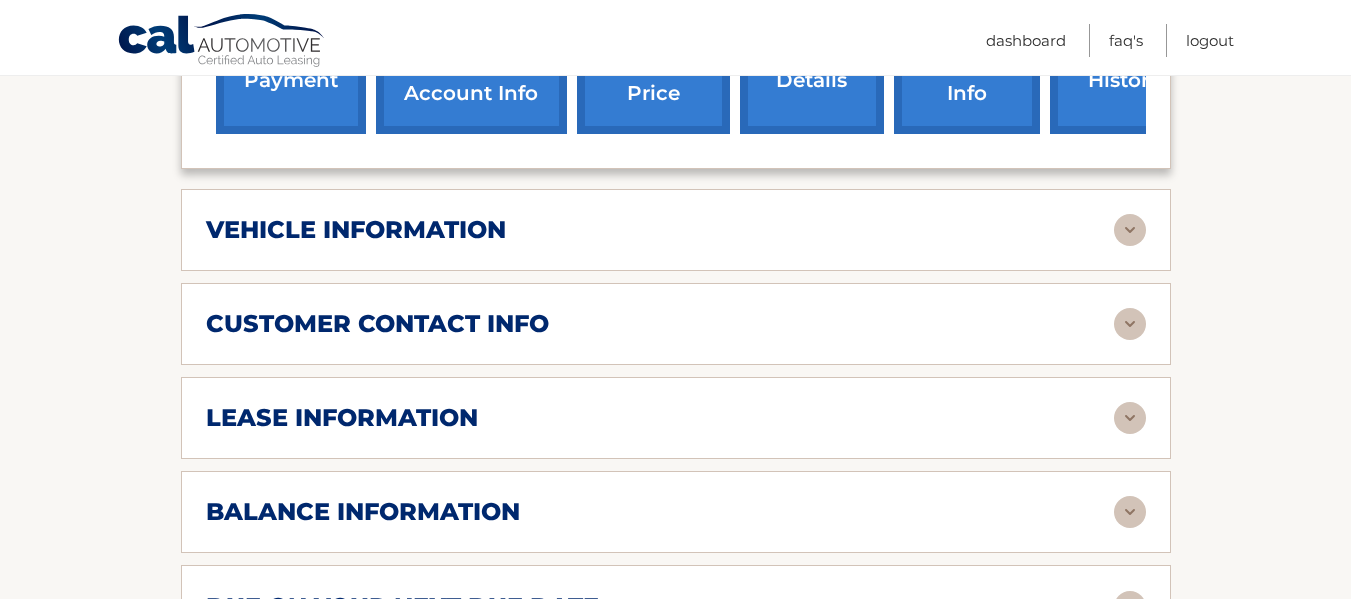 scroll, scrollTop: 800, scrollLeft: 0, axis: vertical 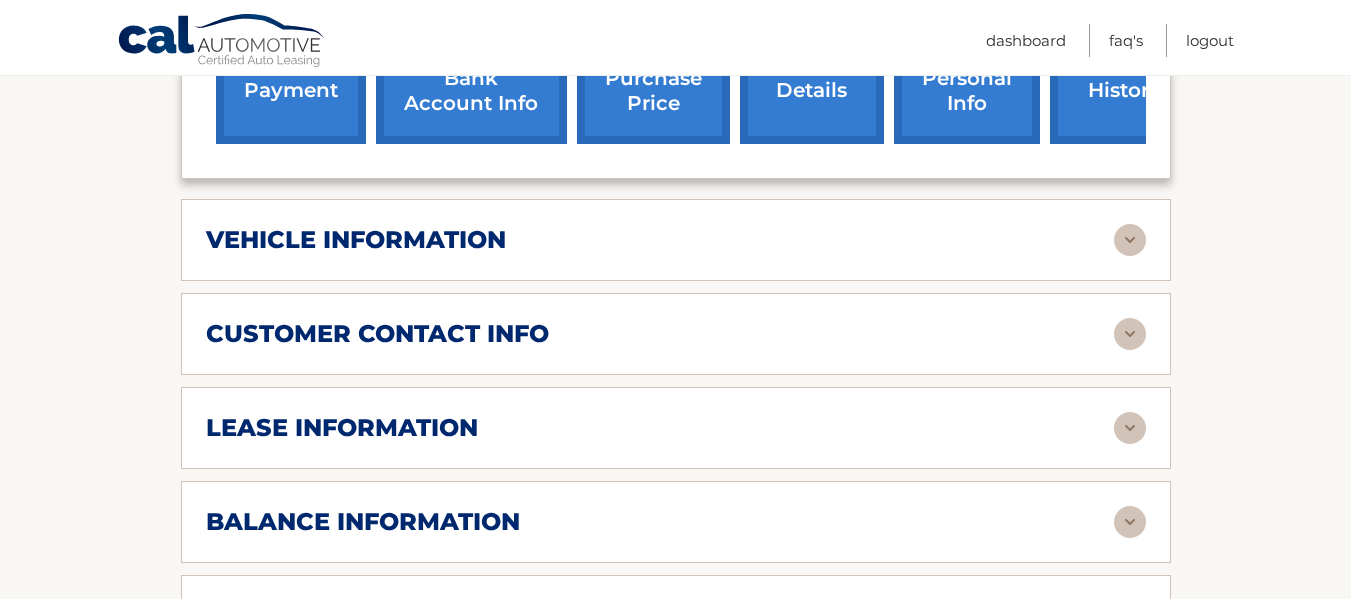 click at bounding box center [1130, 240] 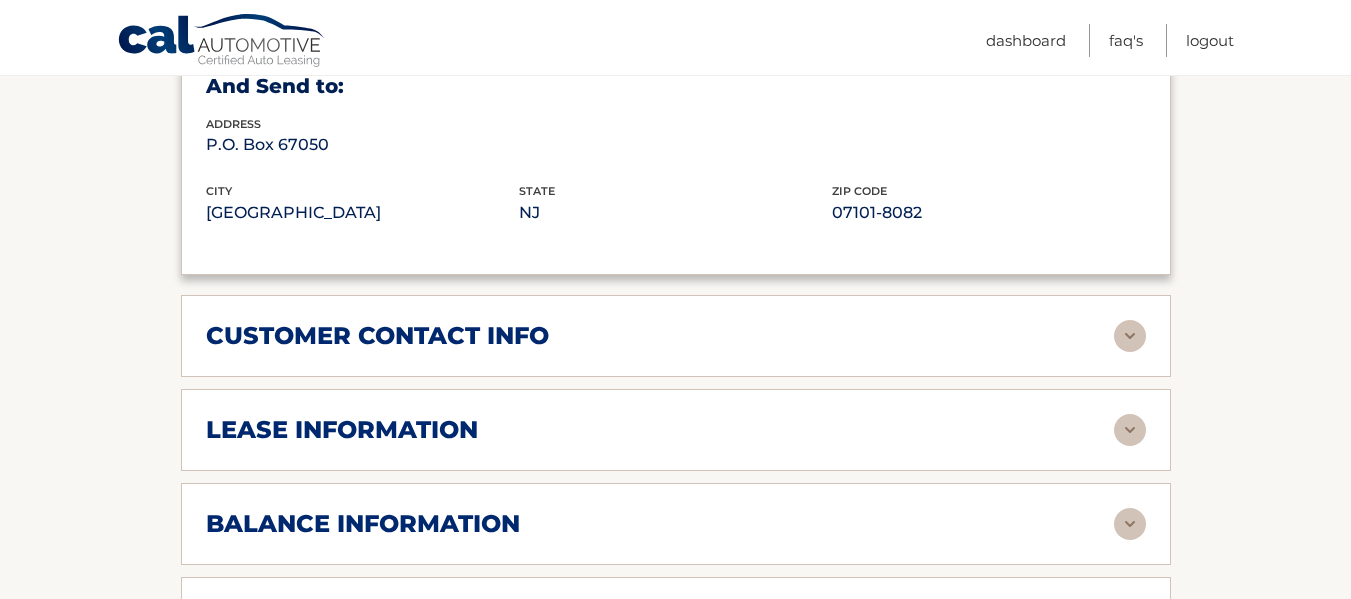 scroll, scrollTop: 1300, scrollLeft: 0, axis: vertical 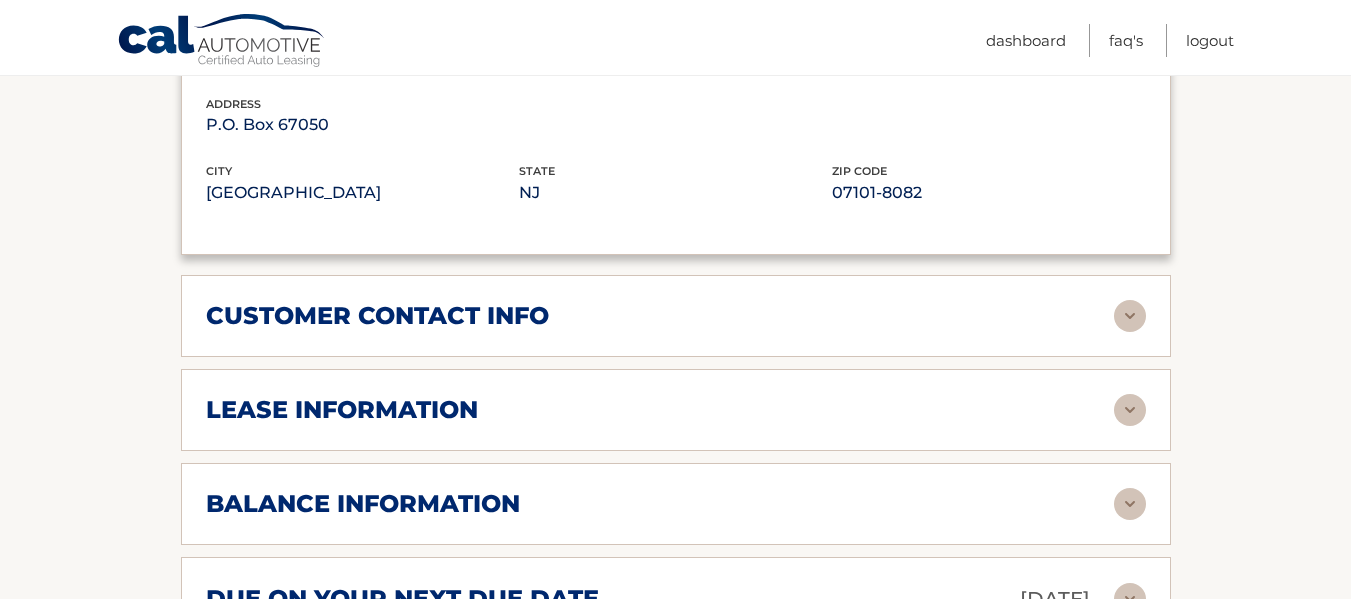 click at bounding box center (1130, 316) 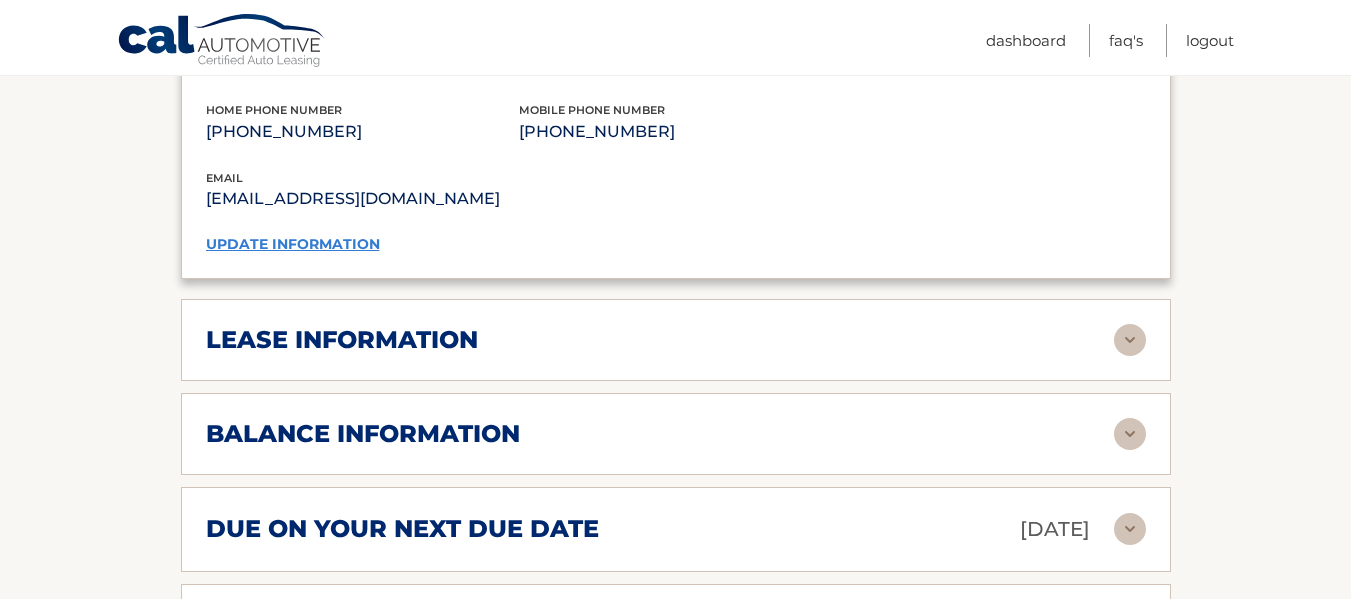 scroll, scrollTop: 1800, scrollLeft: 0, axis: vertical 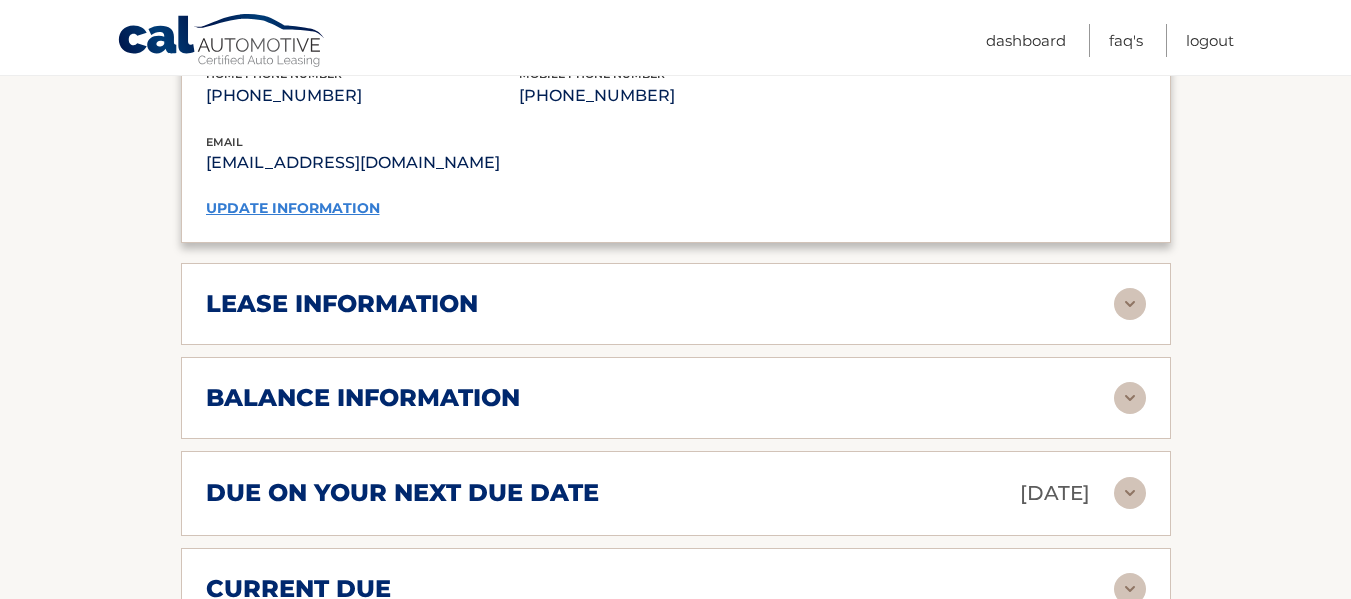 click at bounding box center [1130, 304] 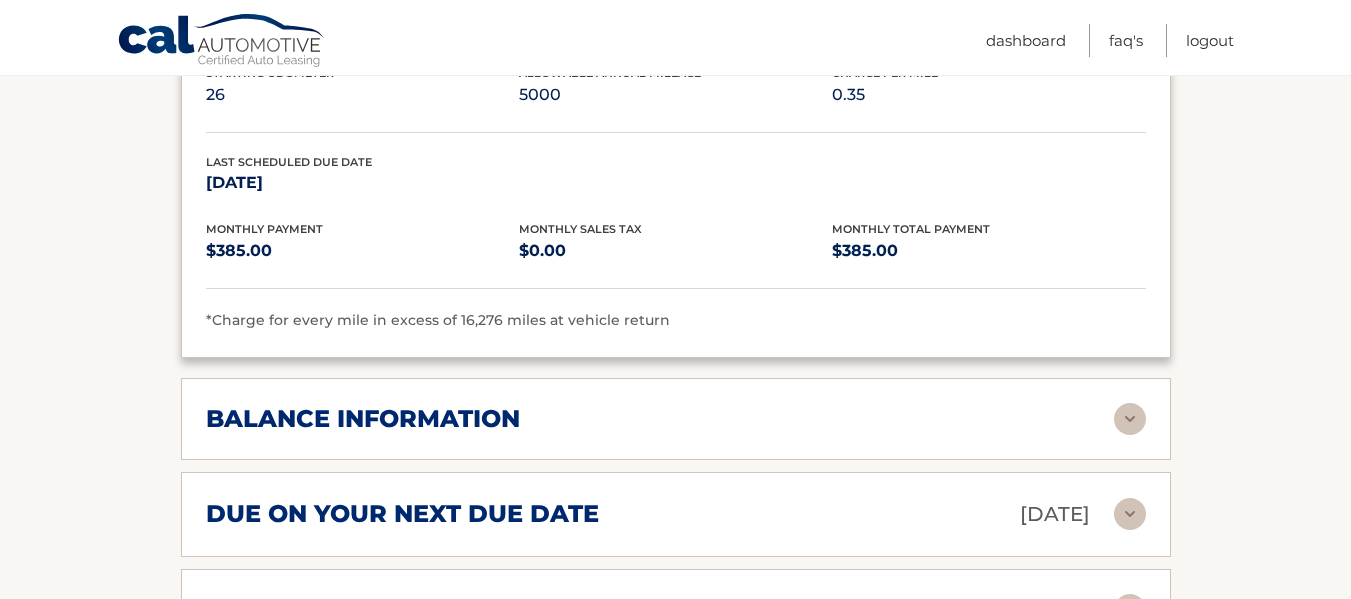 scroll, scrollTop: 2200, scrollLeft: 0, axis: vertical 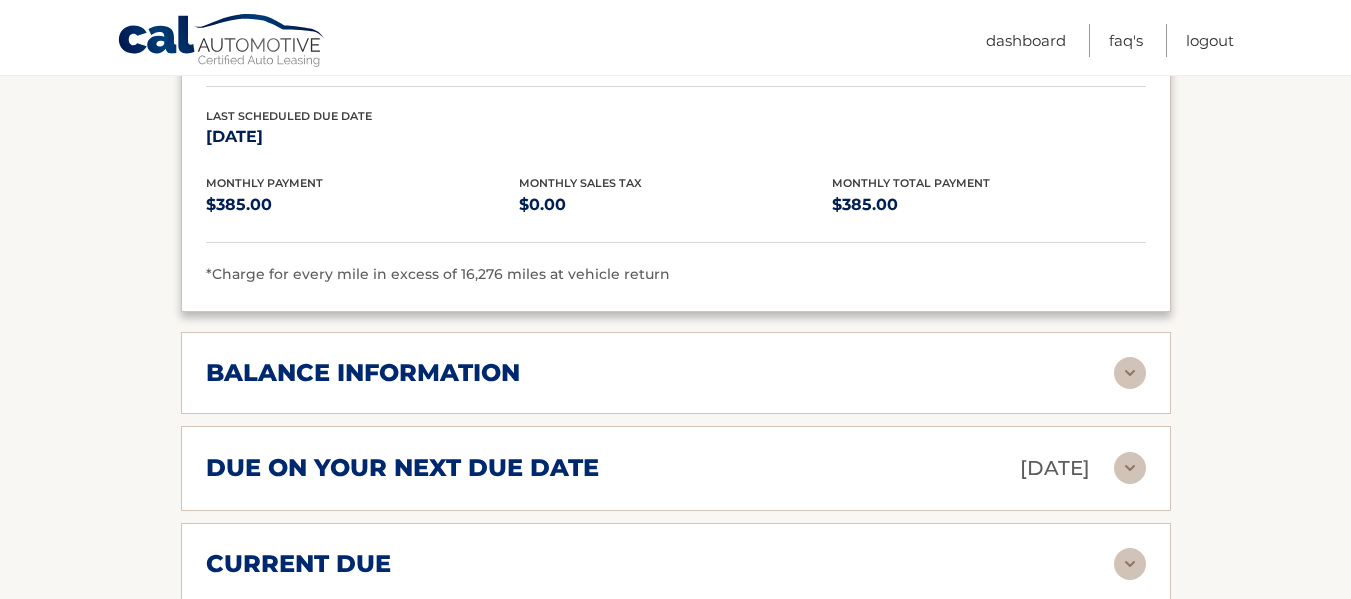 click at bounding box center (1130, 373) 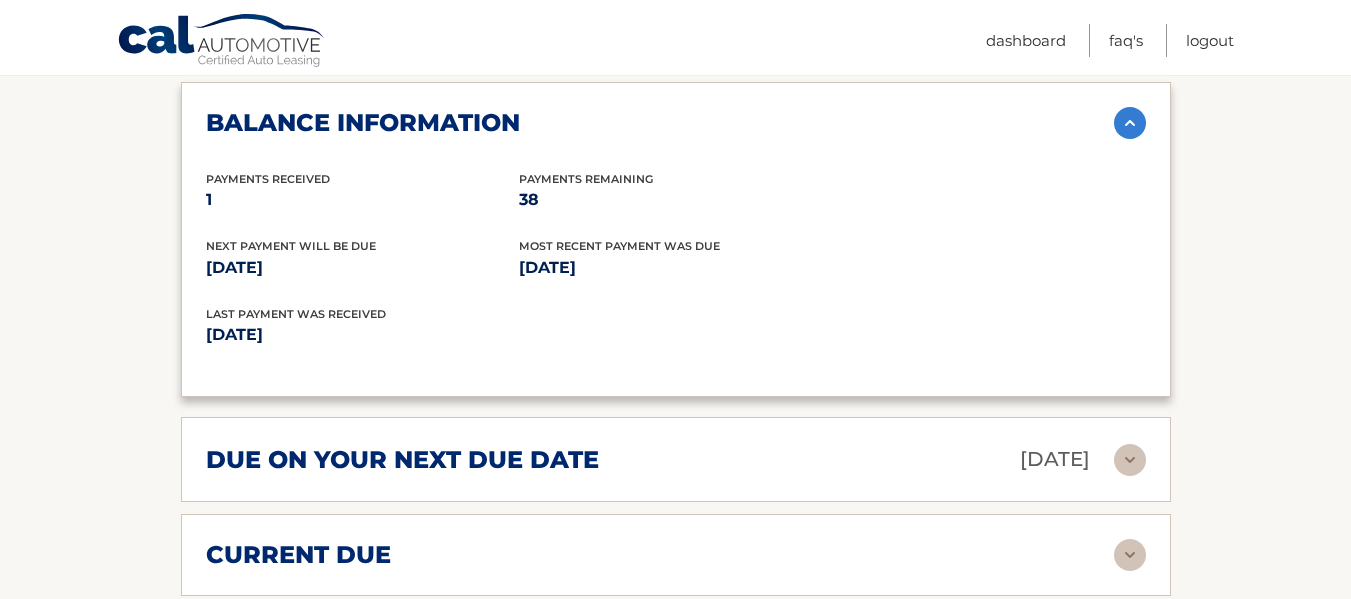 scroll, scrollTop: 2500, scrollLeft: 0, axis: vertical 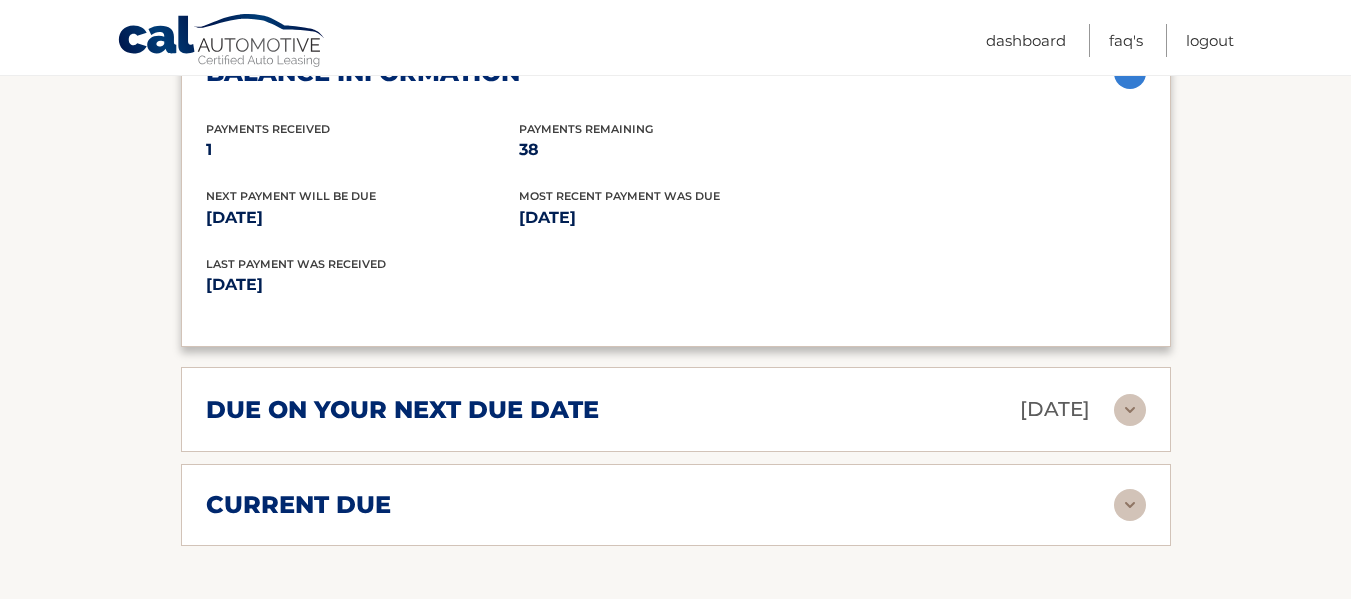 click at bounding box center [1130, 410] 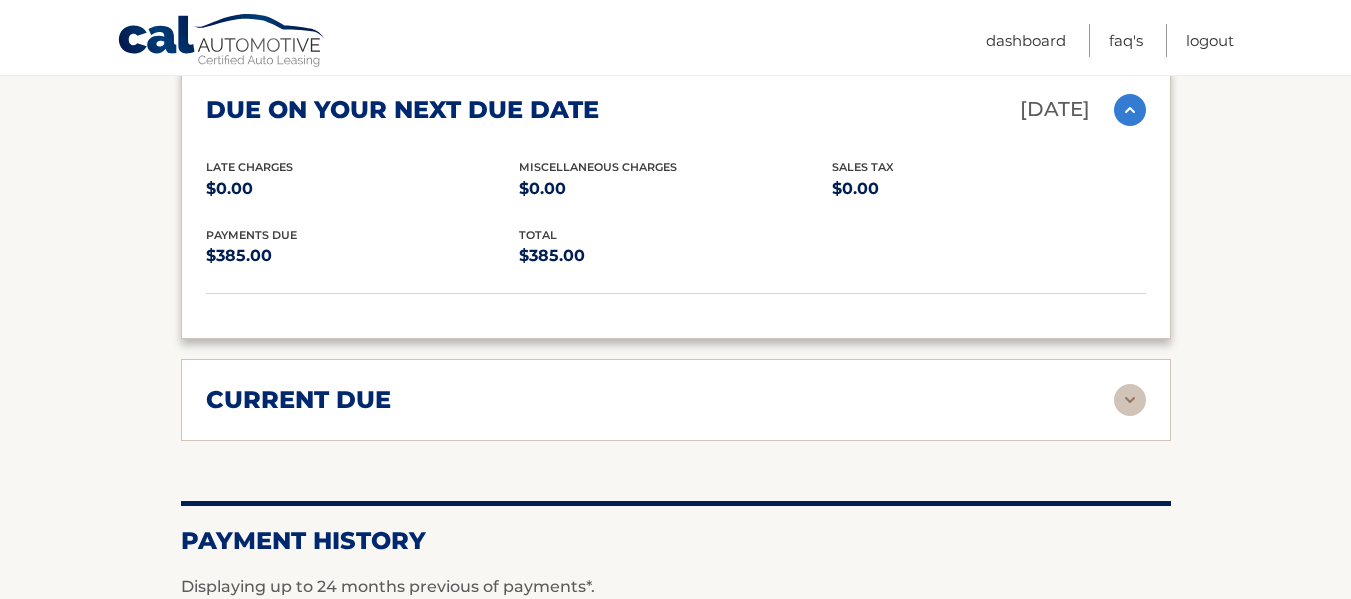 scroll, scrollTop: 2900, scrollLeft: 0, axis: vertical 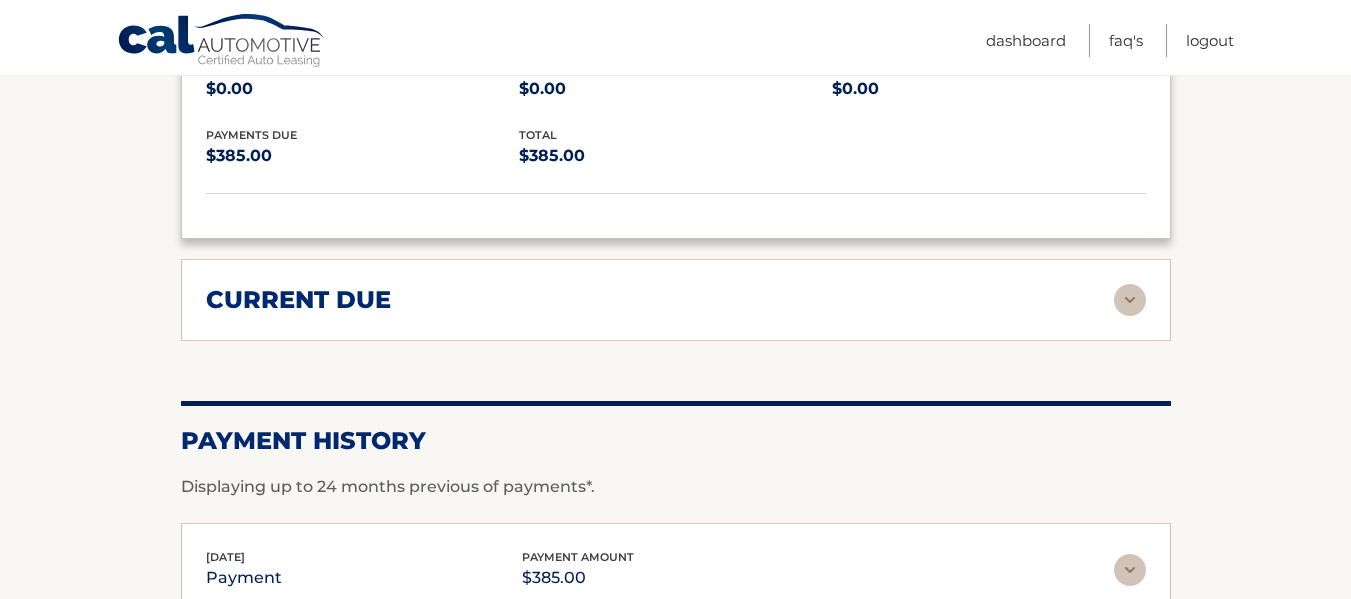 click at bounding box center [1130, 300] 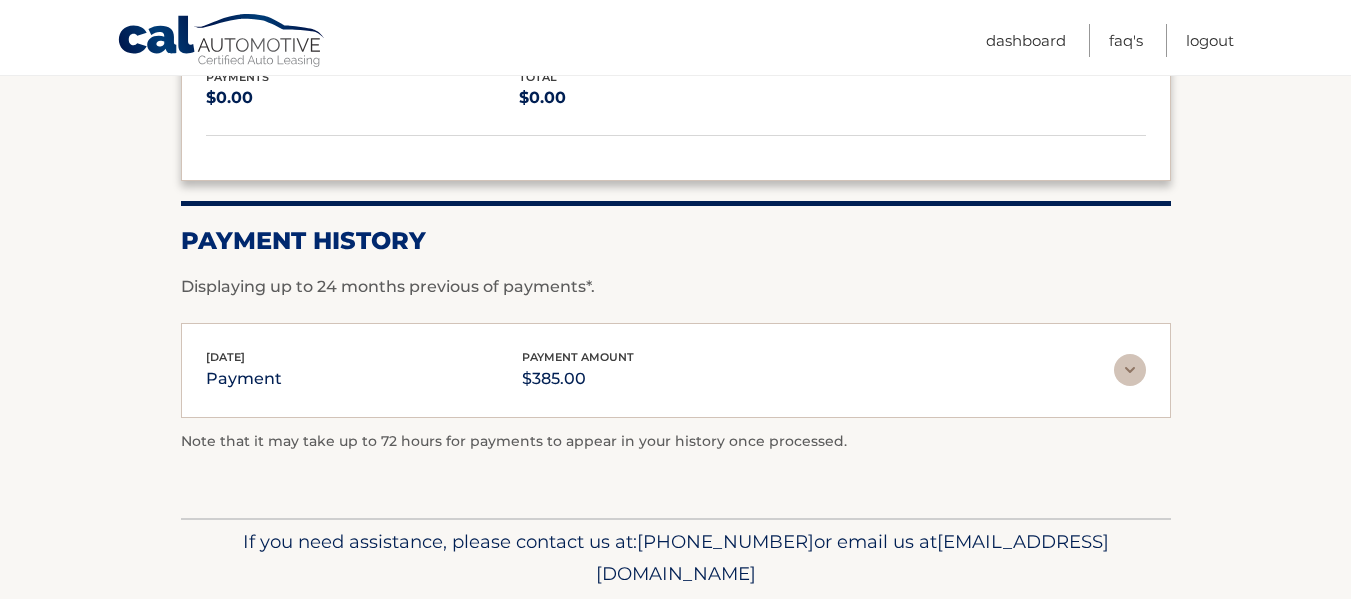 scroll, scrollTop: 3289, scrollLeft: 0, axis: vertical 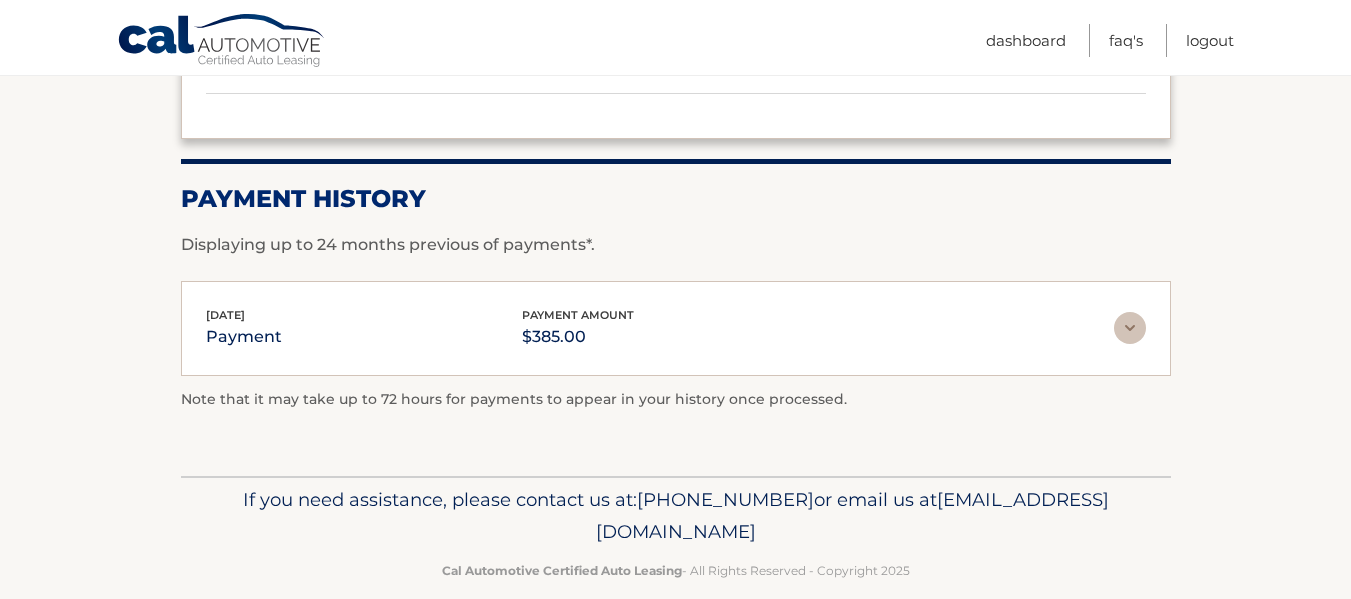 click at bounding box center (1130, 328) 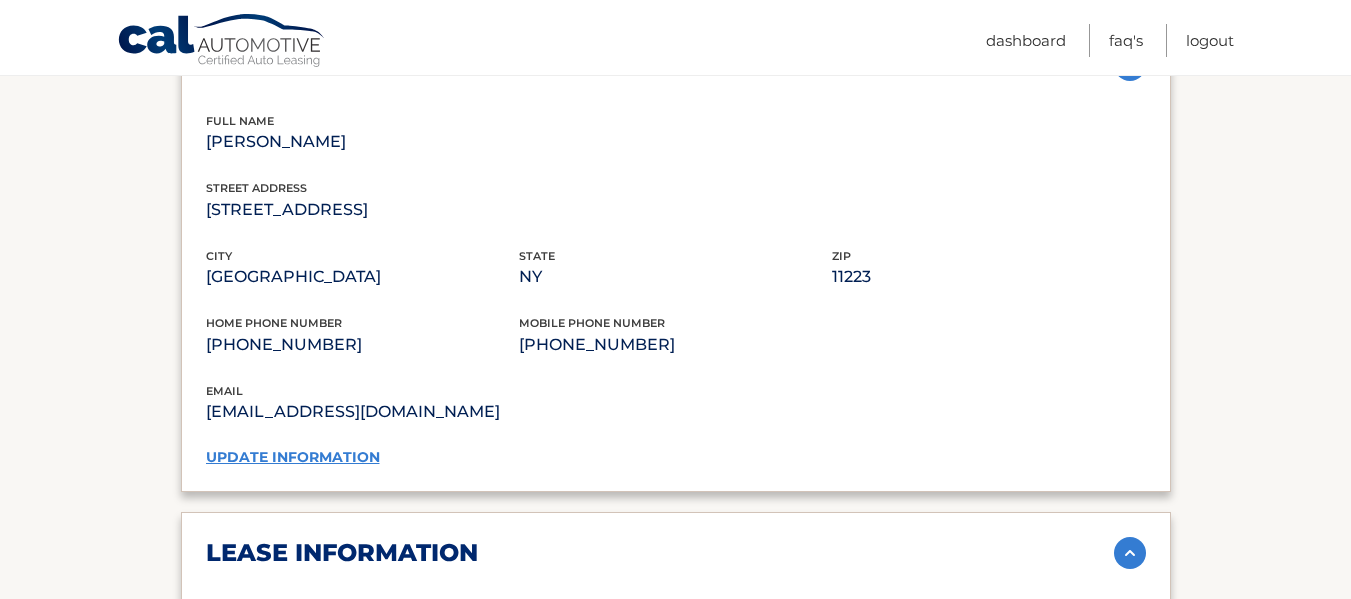 scroll, scrollTop: 1005, scrollLeft: 0, axis: vertical 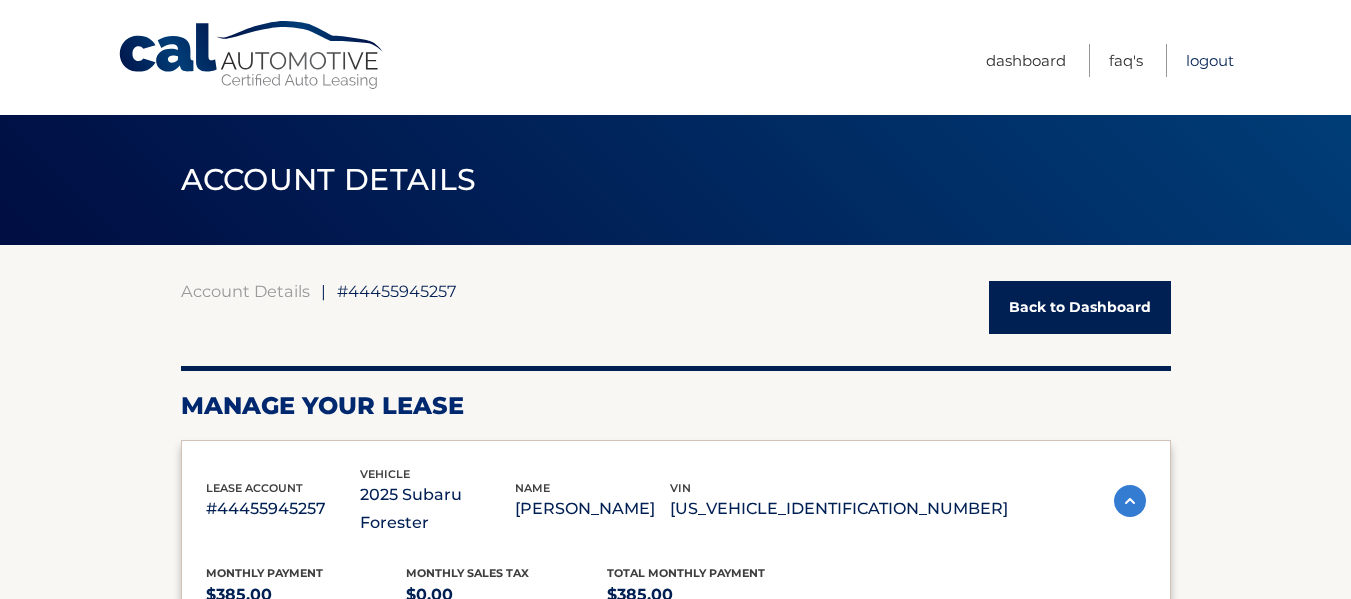 click on "Logout" at bounding box center (1210, 60) 